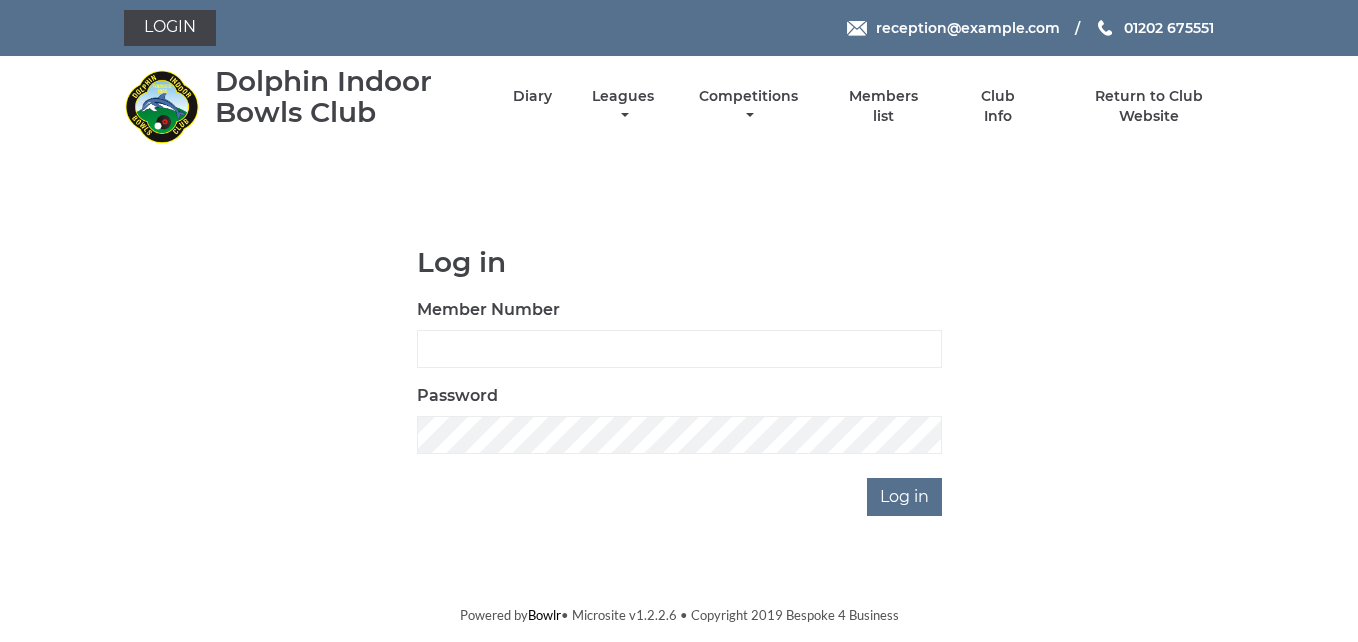 scroll, scrollTop: 0, scrollLeft: 0, axis: both 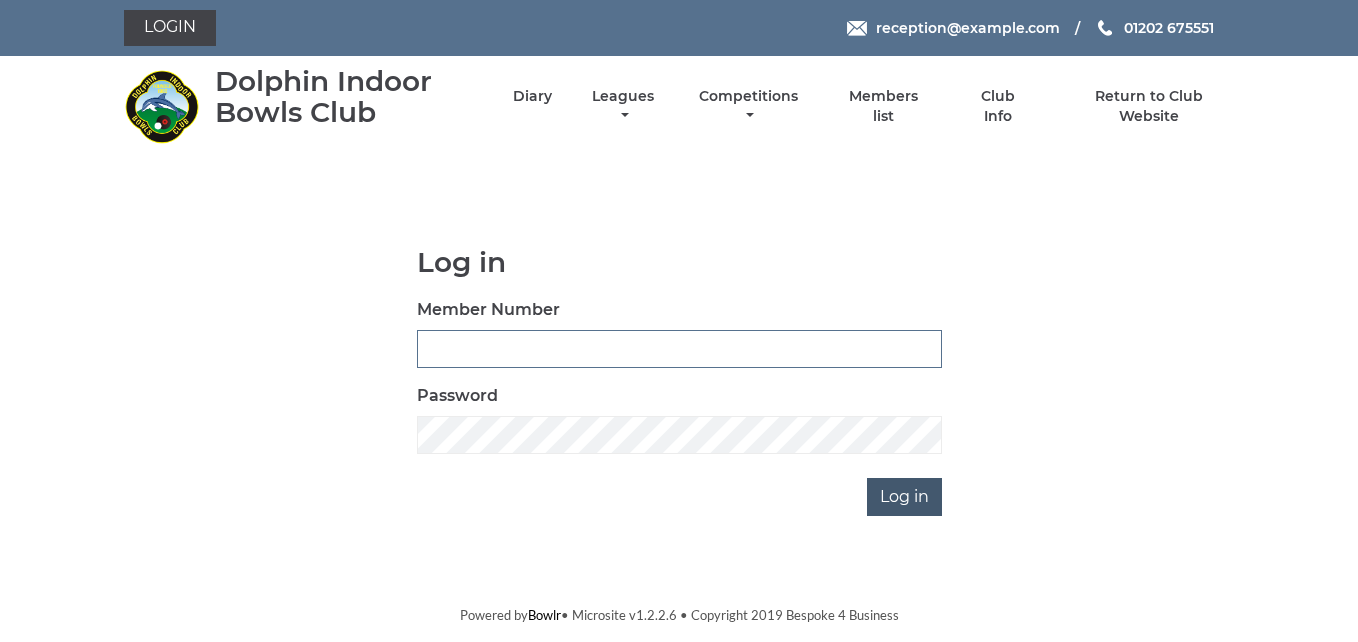 type on "3783" 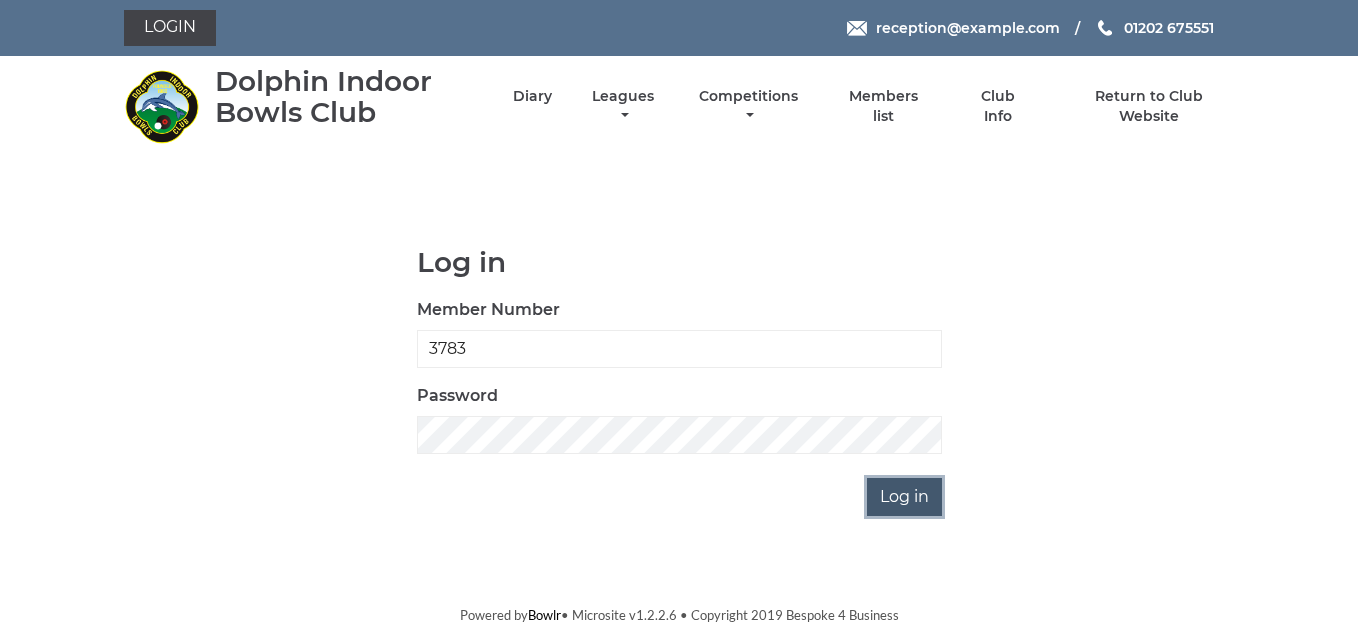 click on "Log in" at bounding box center (904, 497) 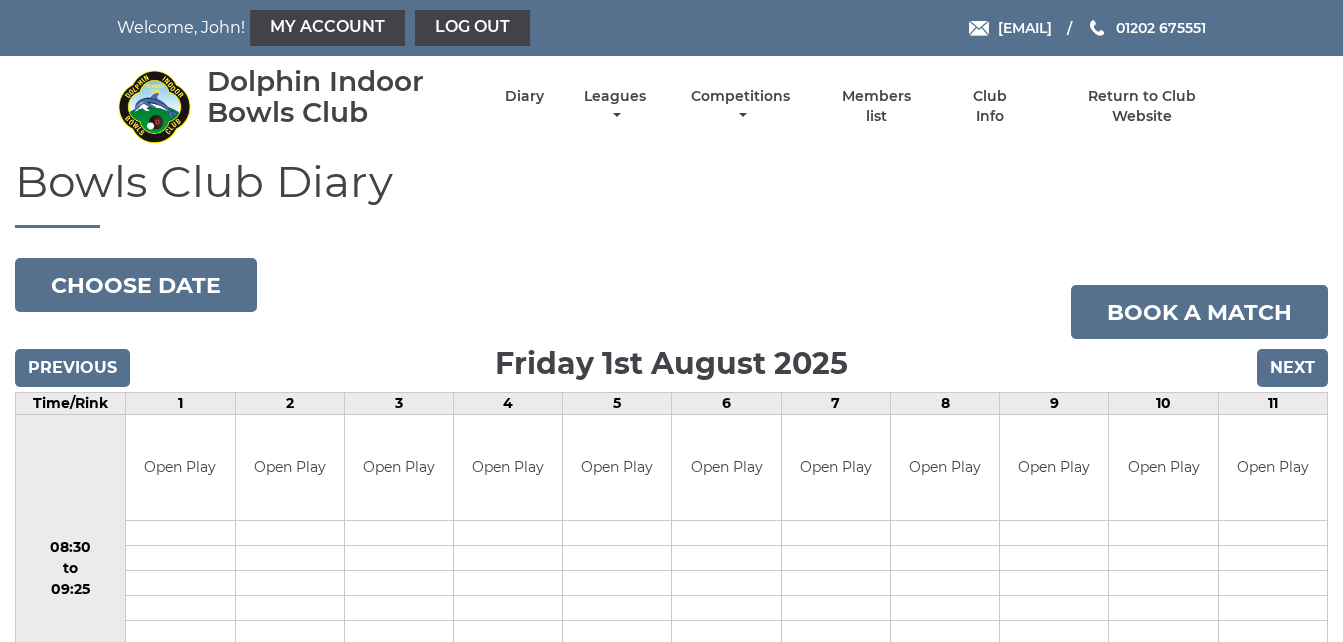 scroll, scrollTop: 0, scrollLeft: 0, axis: both 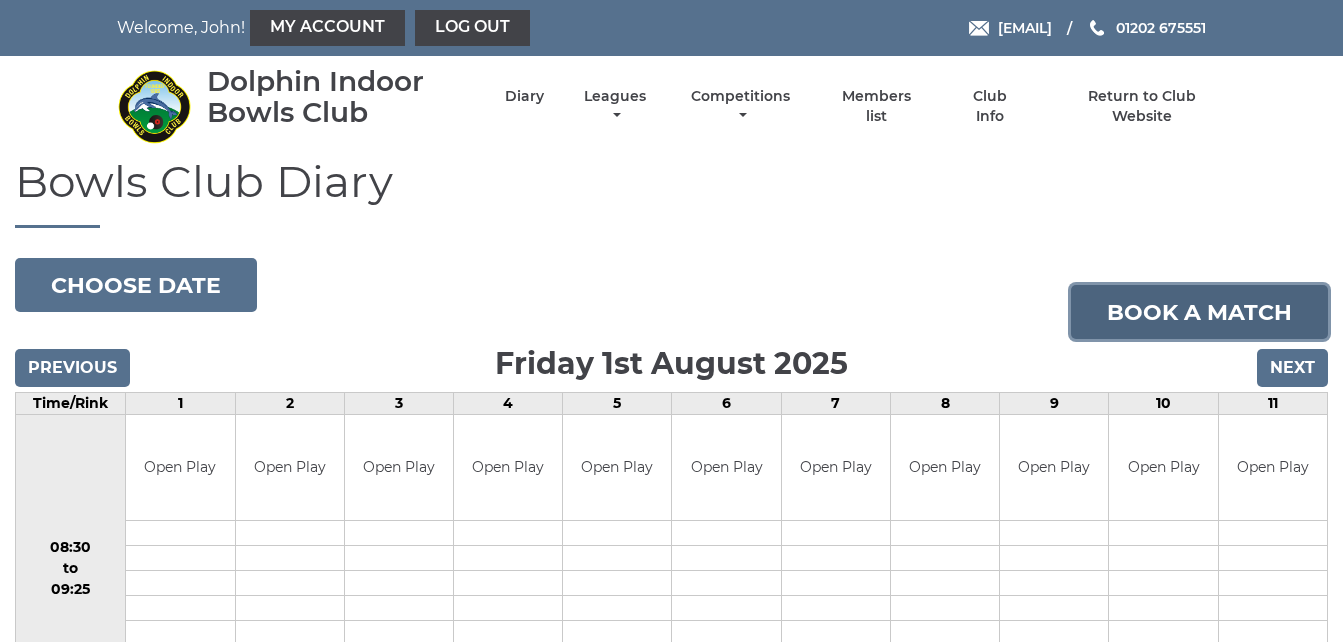 click on "Book a match" at bounding box center (1199, 312) 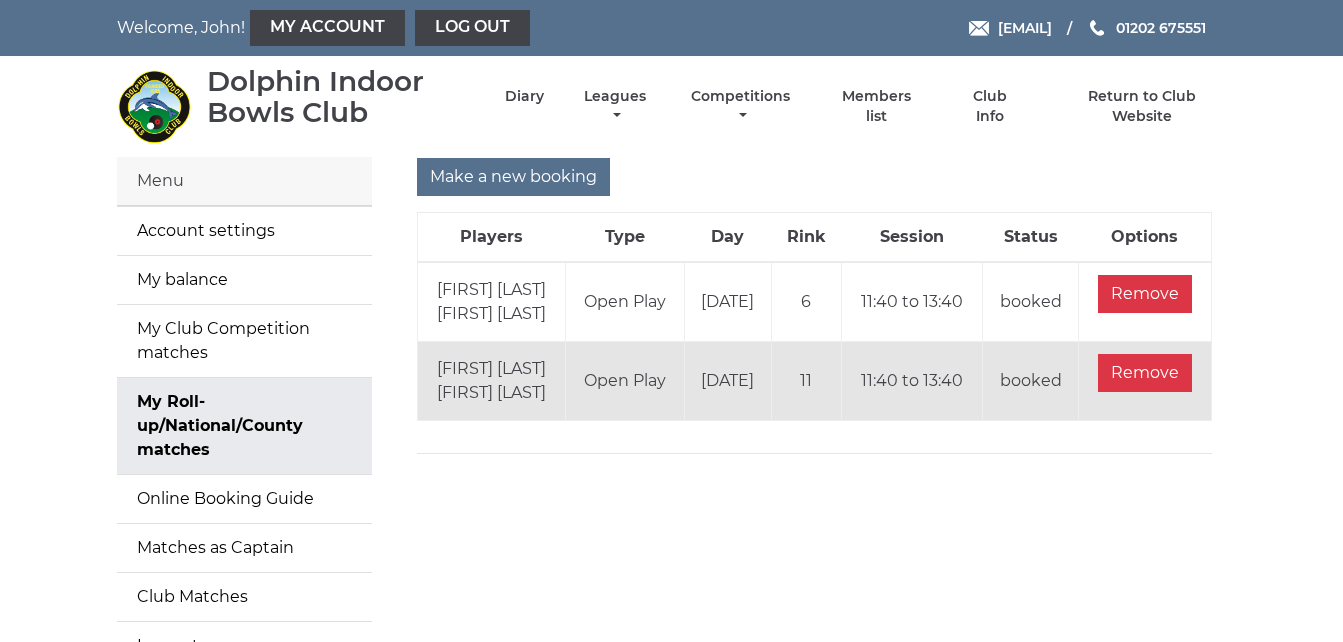 scroll, scrollTop: 0, scrollLeft: 0, axis: both 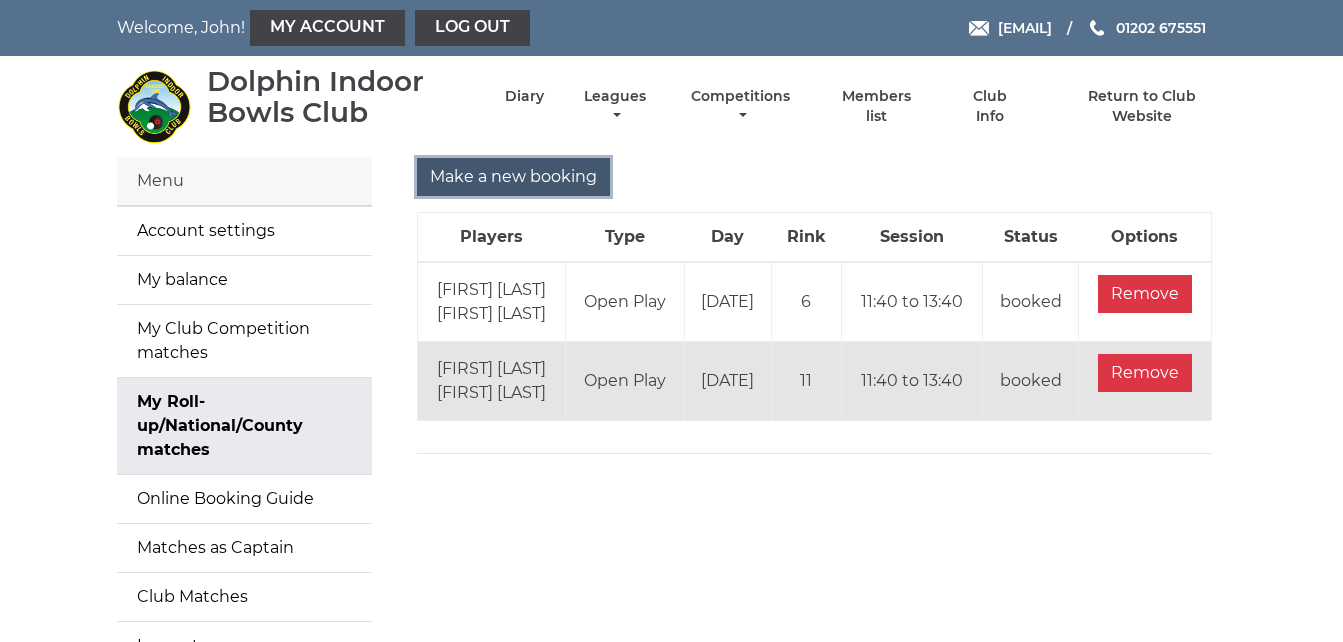 click on "Make a new booking" at bounding box center [513, 177] 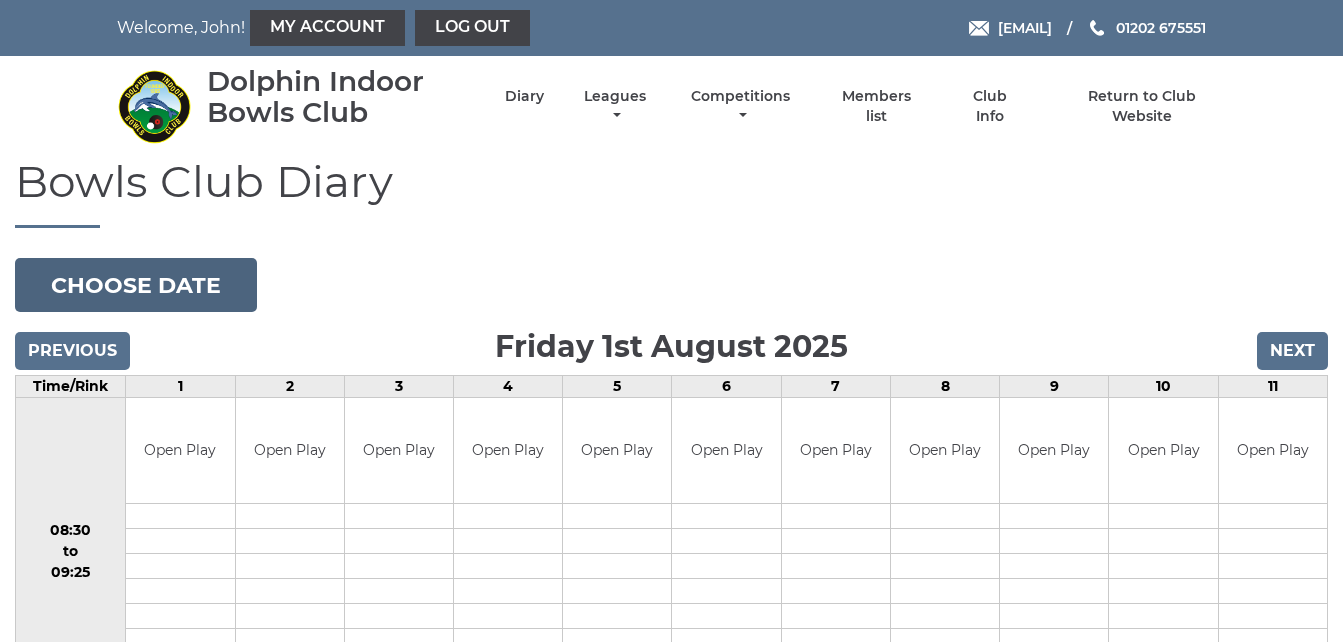 scroll, scrollTop: 0, scrollLeft: 0, axis: both 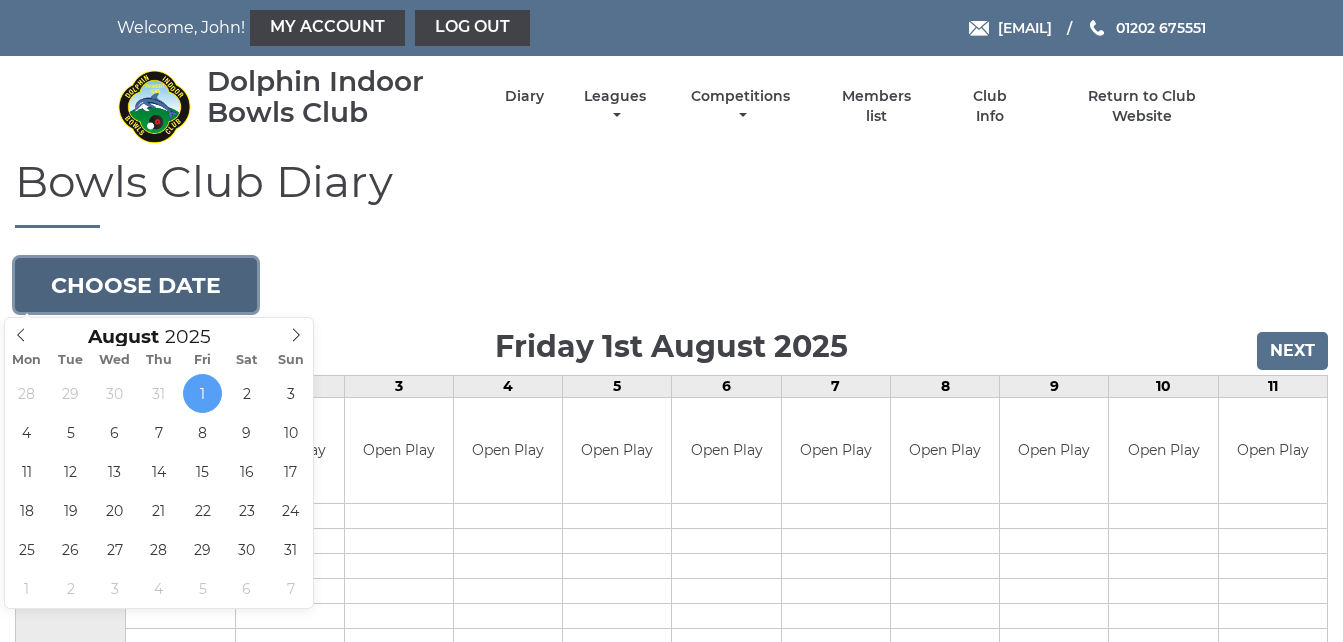 click on "Choose date" at bounding box center (136, 285) 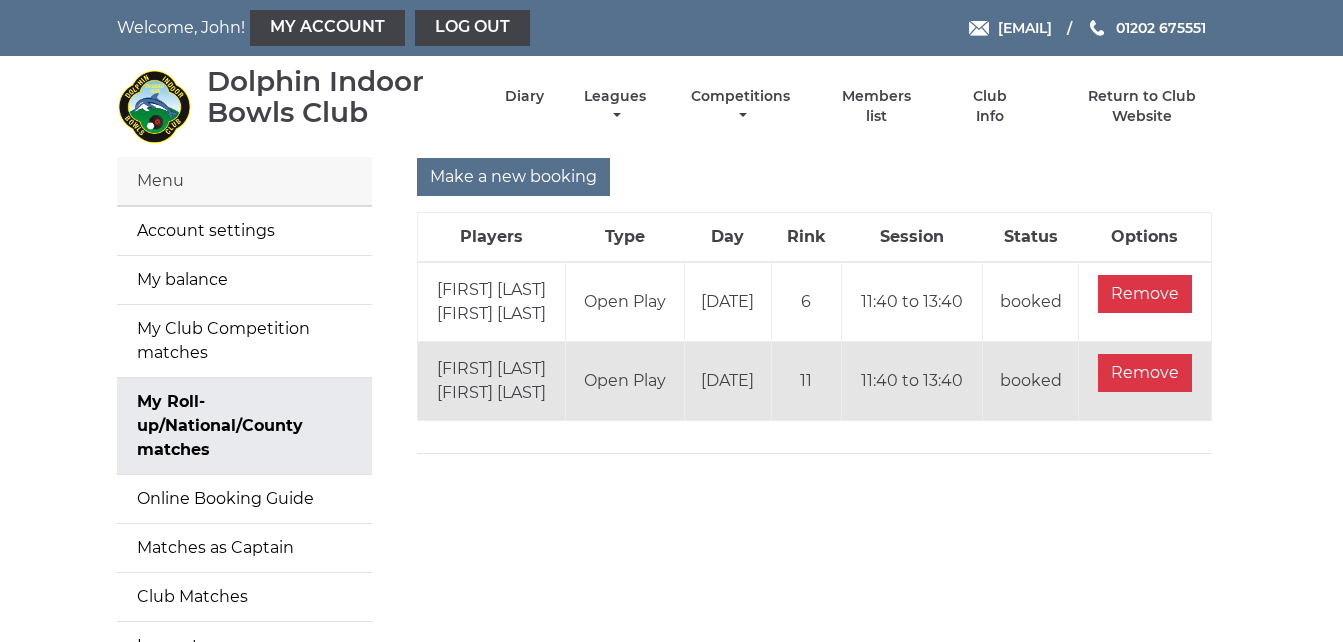 scroll, scrollTop: 0, scrollLeft: 0, axis: both 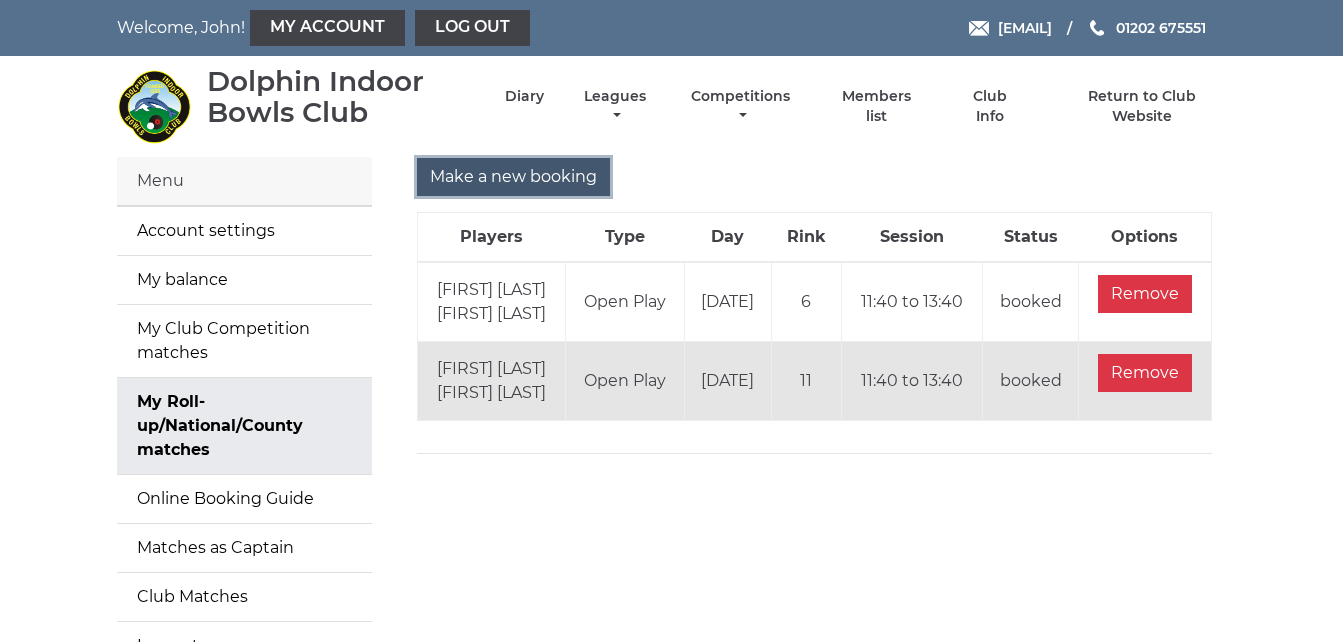 click on "Make a new booking" at bounding box center [513, 177] 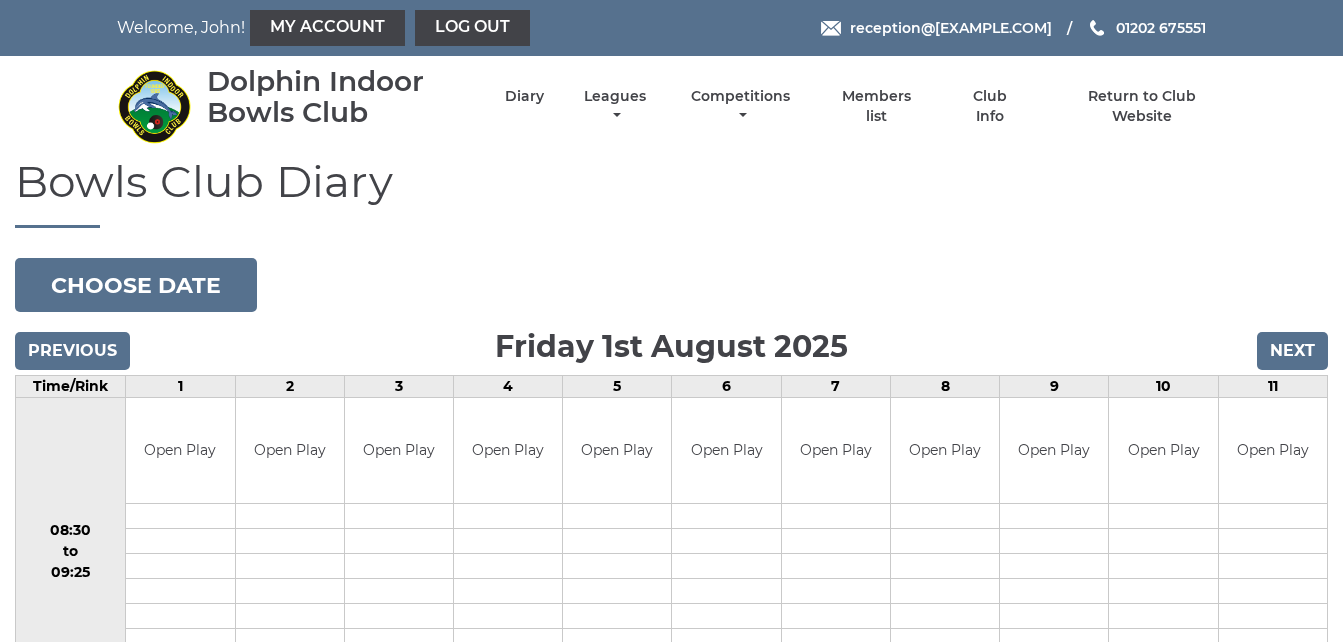 scroll, scrollTop: 0, scrollLeft: 0, axis: both 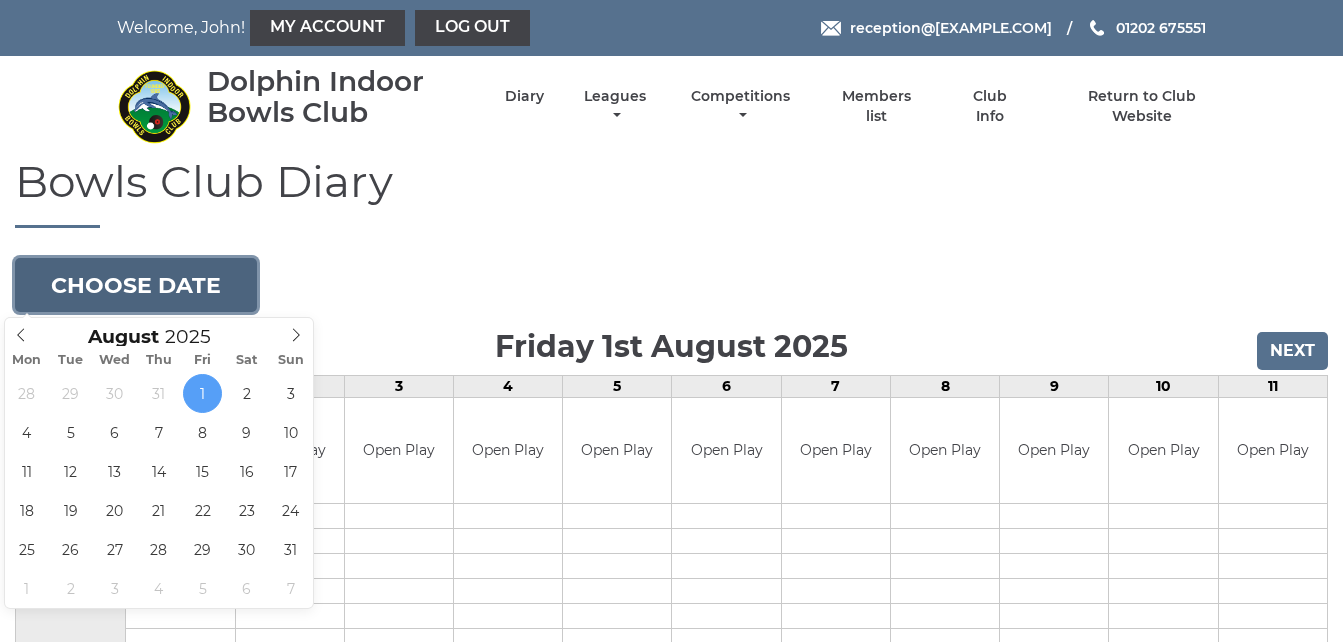 click on "Choose date" at bounding box center (136, 285) 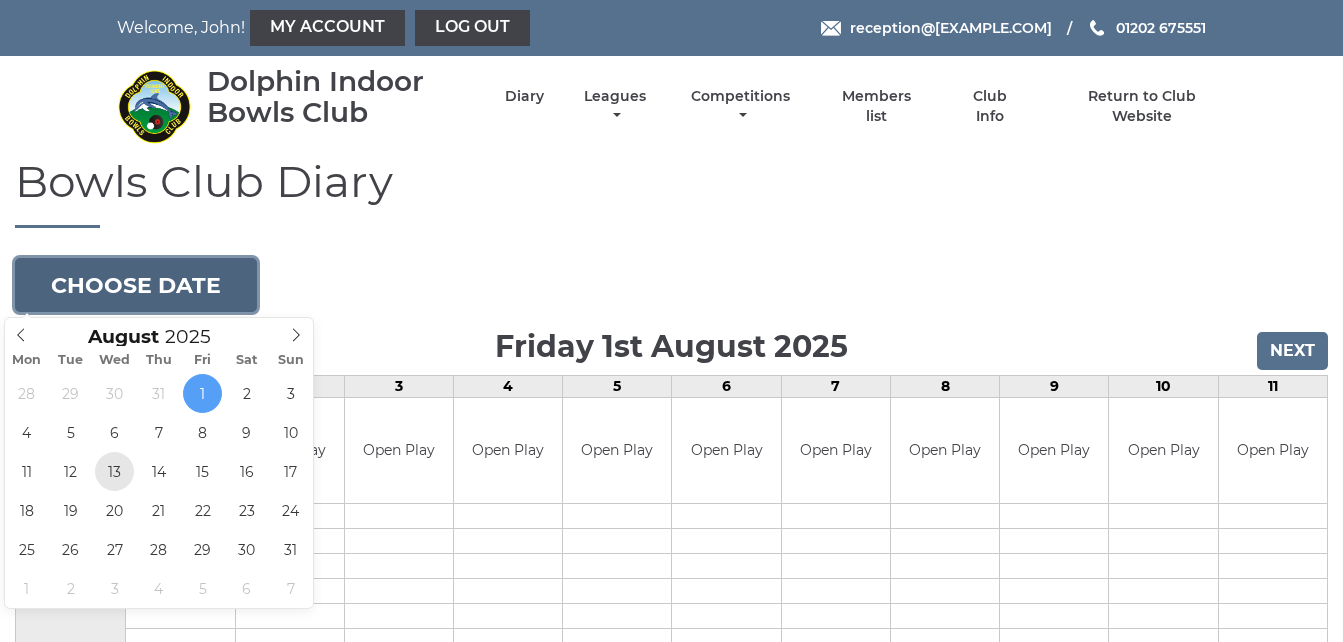 type on "2025-08-13" 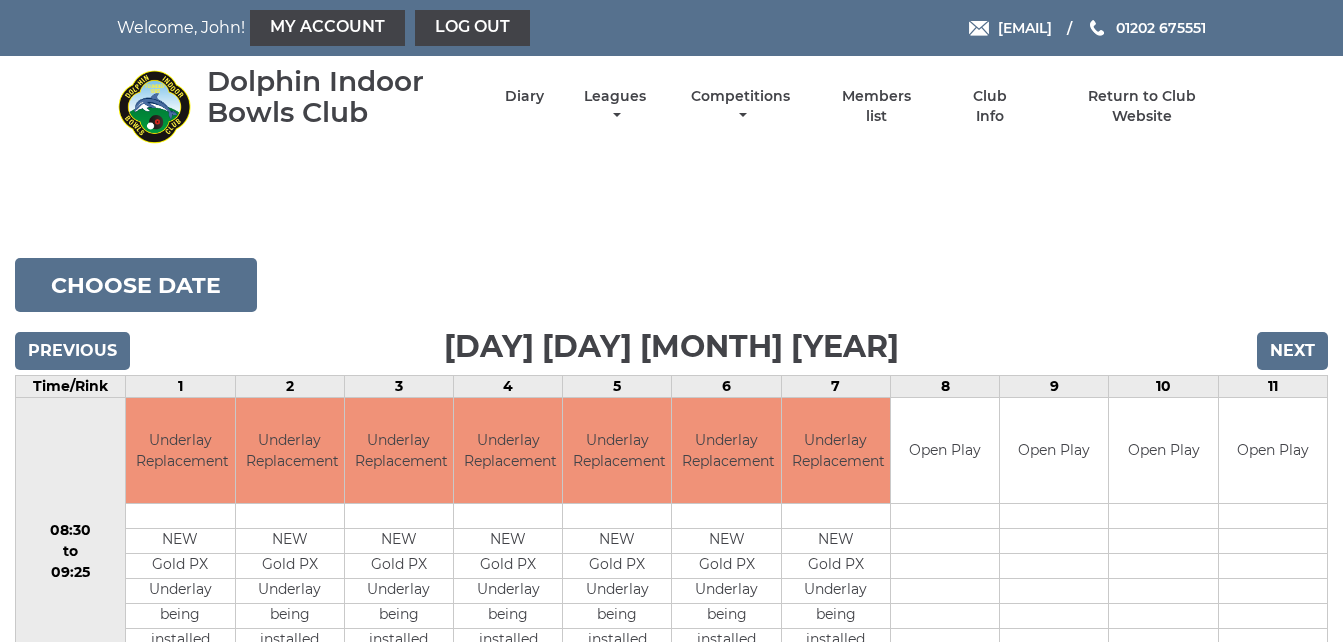 click on "Bowls Club Diary
[DATE]
Choose date
Wednesday 13th August [YEAR]
Previous
Next
Time/Rink
1
2
3
4
5
6
7
8
9
10
11
08:30 to 09:25
Book slot" at bounding box center [671, 890] 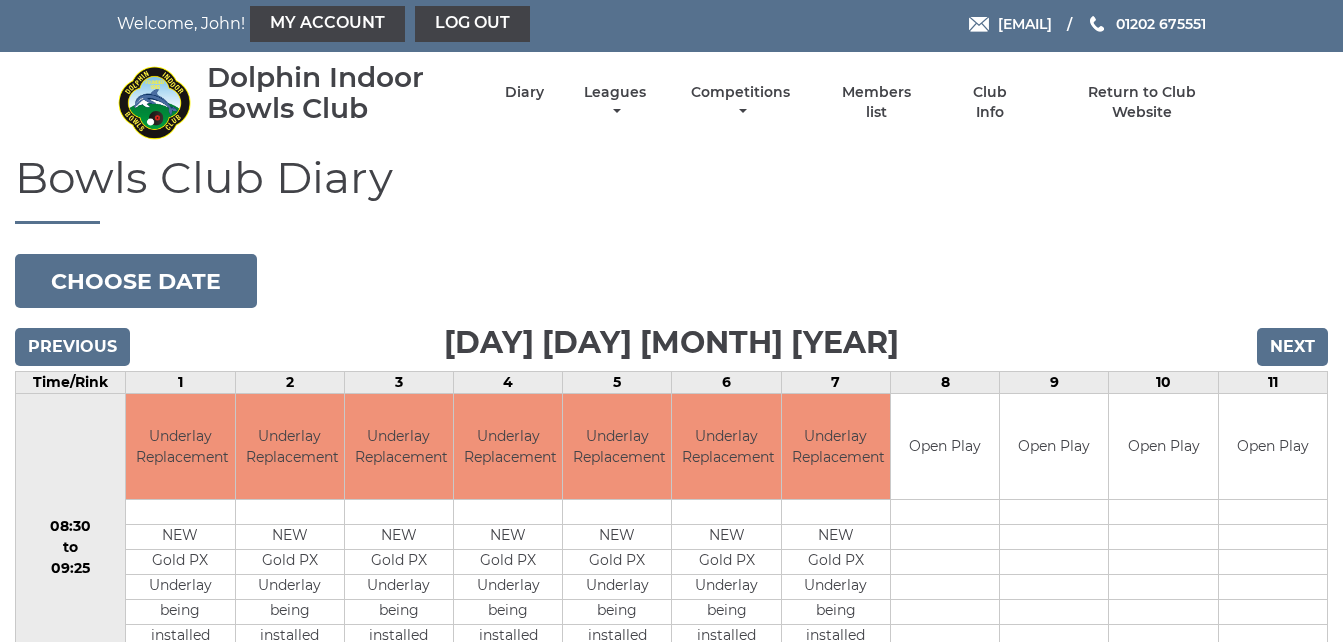scroll, scrollTop: 0, scrollLeft: 0, axis: both 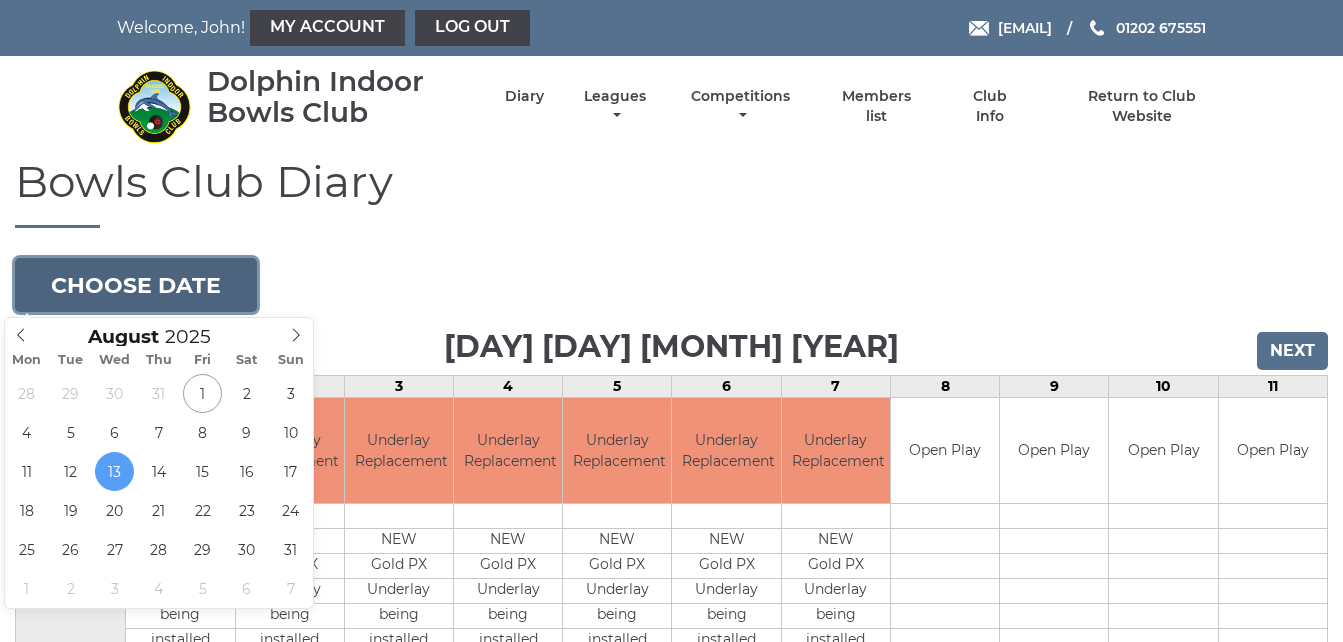 click on "Choose date" at bounding box center [136, 285] 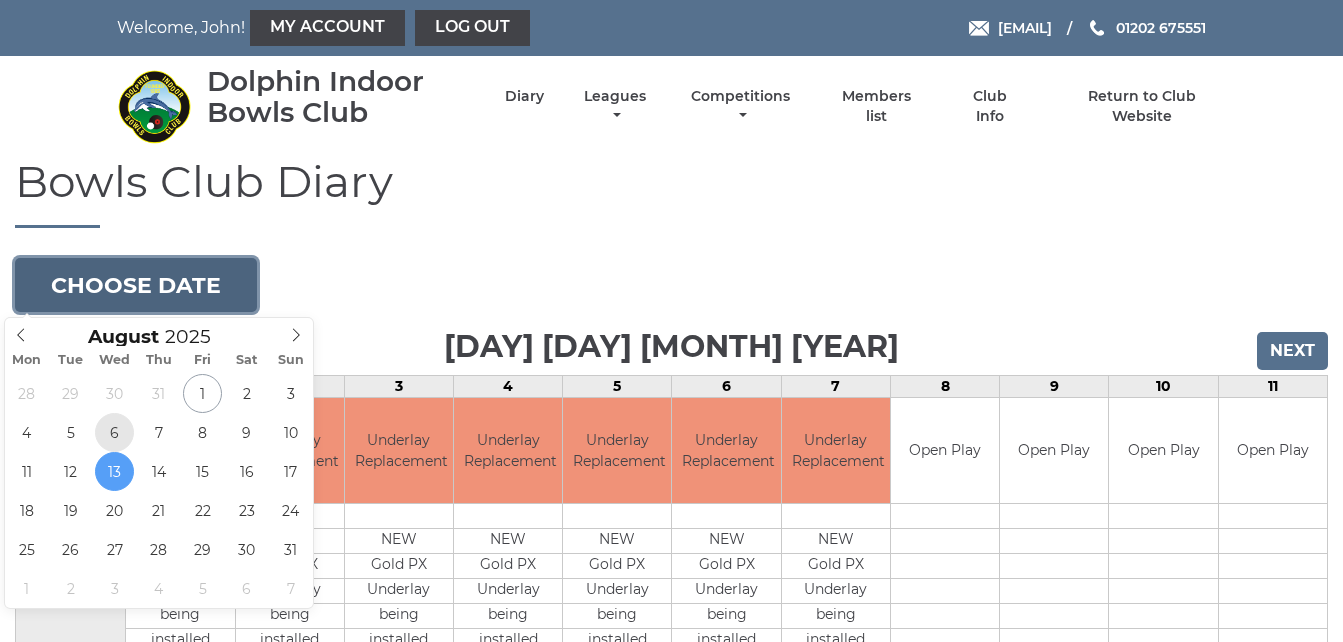 type on "2025-08-06" 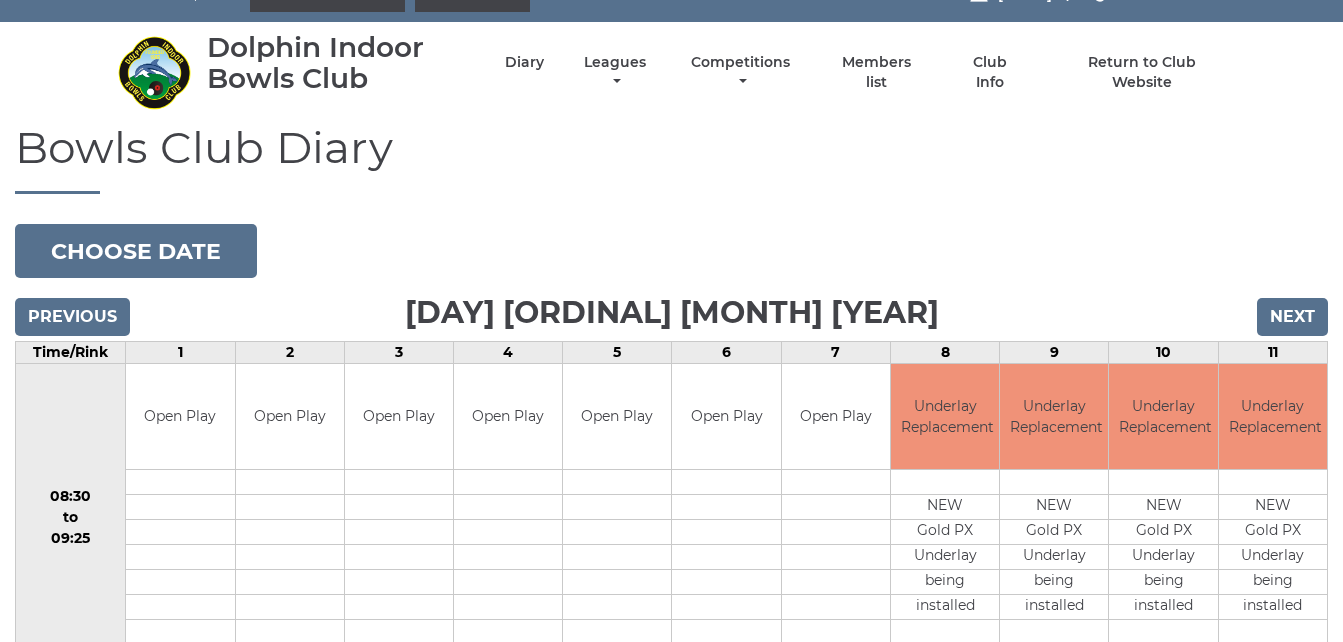scroll, scrollTop: 32, scrollLeft: 0, axis: vertical 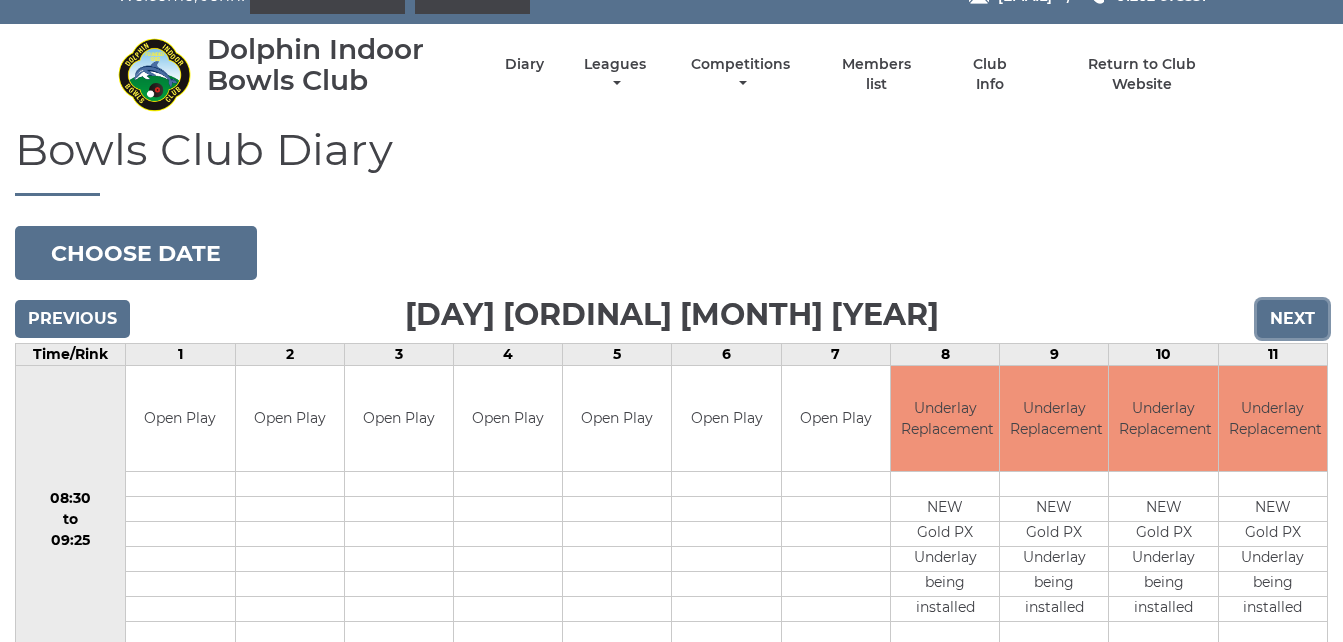 click on "Next" at bounding box center [1292, 319] 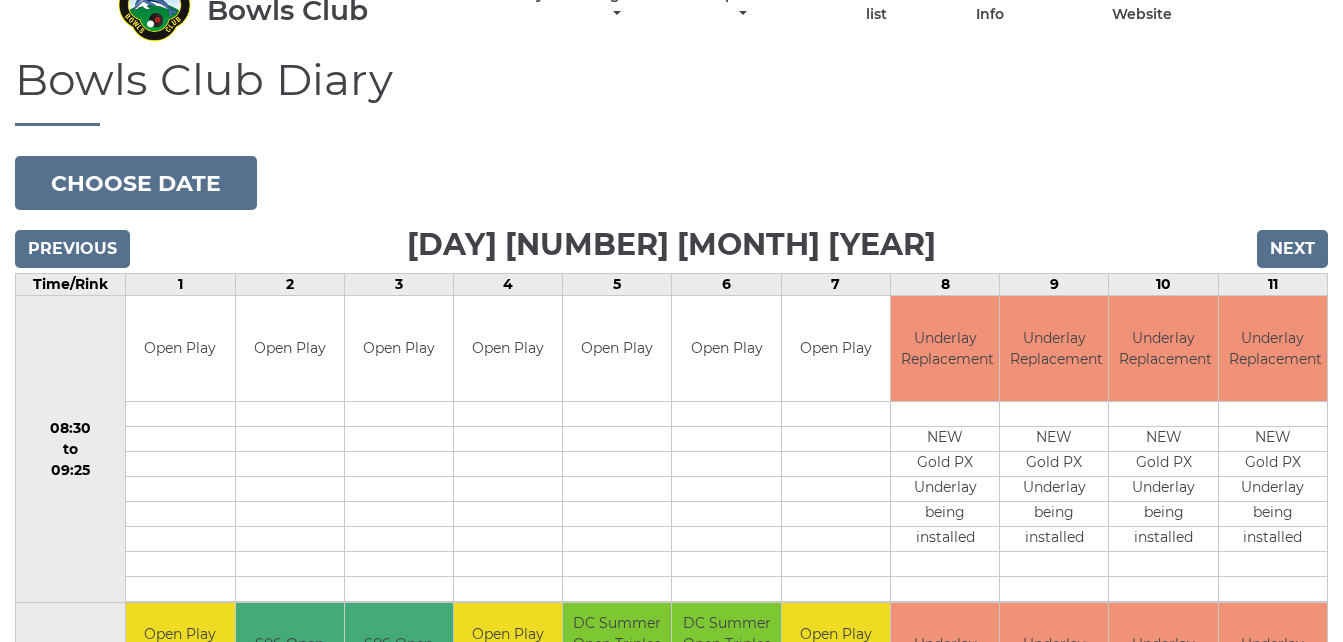 scroll, scrollTop: 0, scrollLeft: 0, axis: both 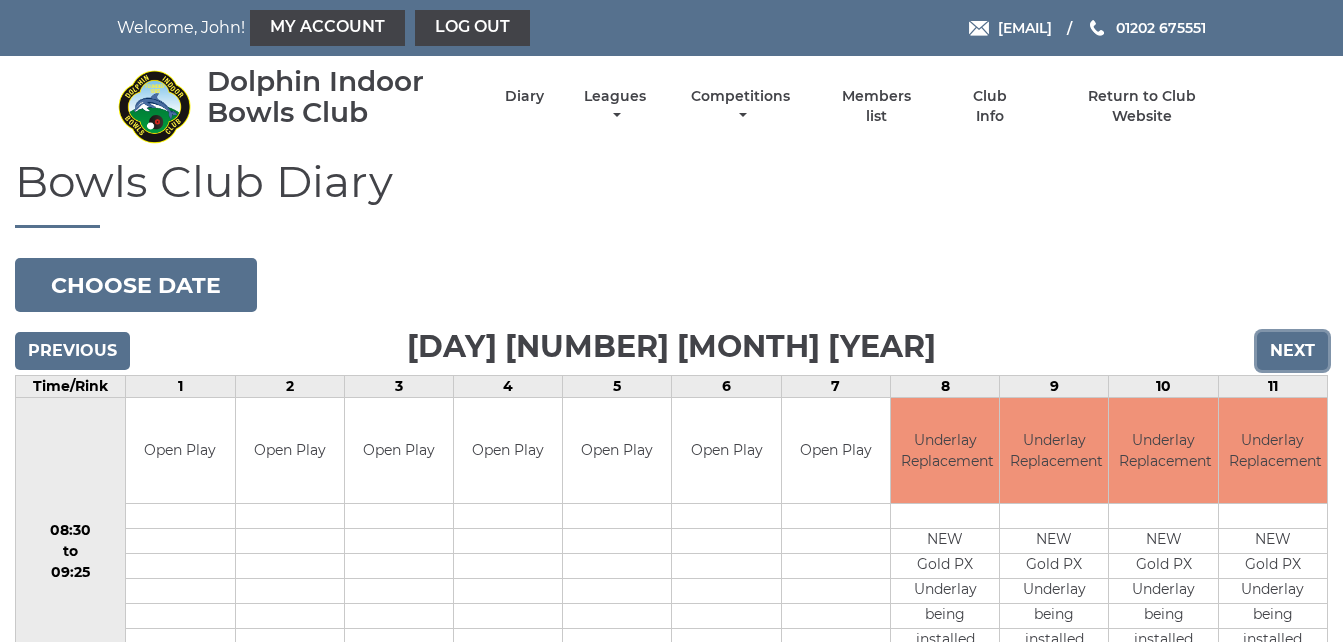 click on "Next" at bounding box center (1292, 351) 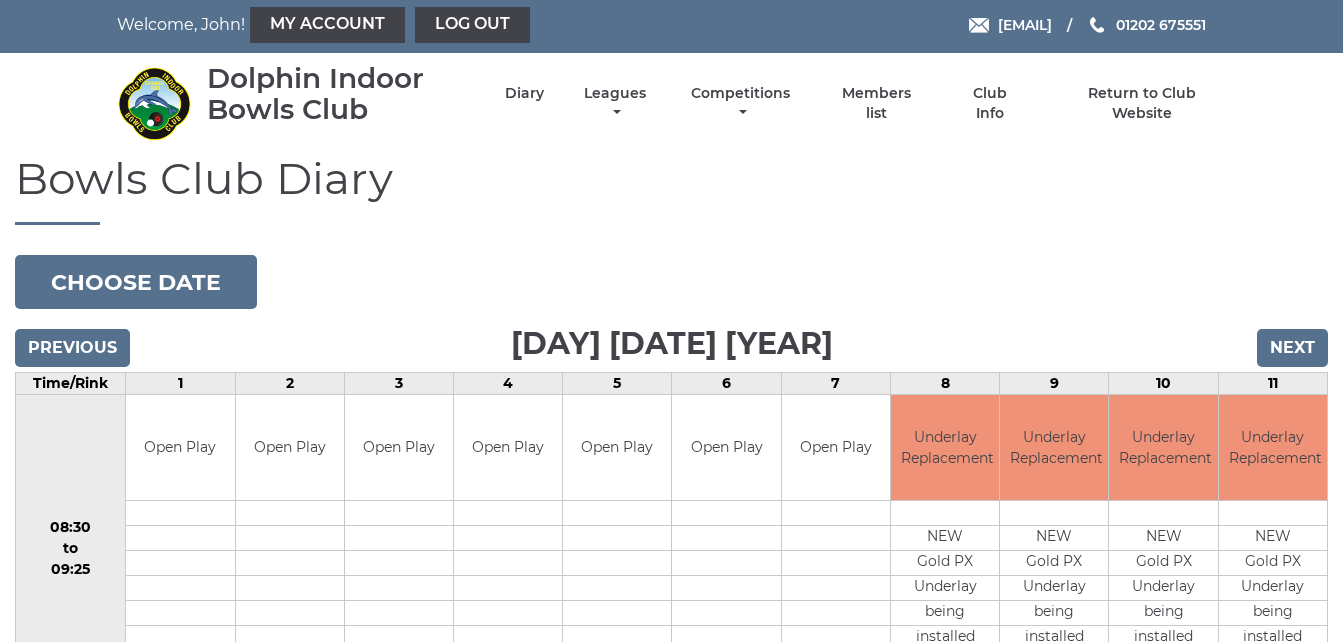 scroll, scrollTop: 0, scrollLeft: 0, axis: both 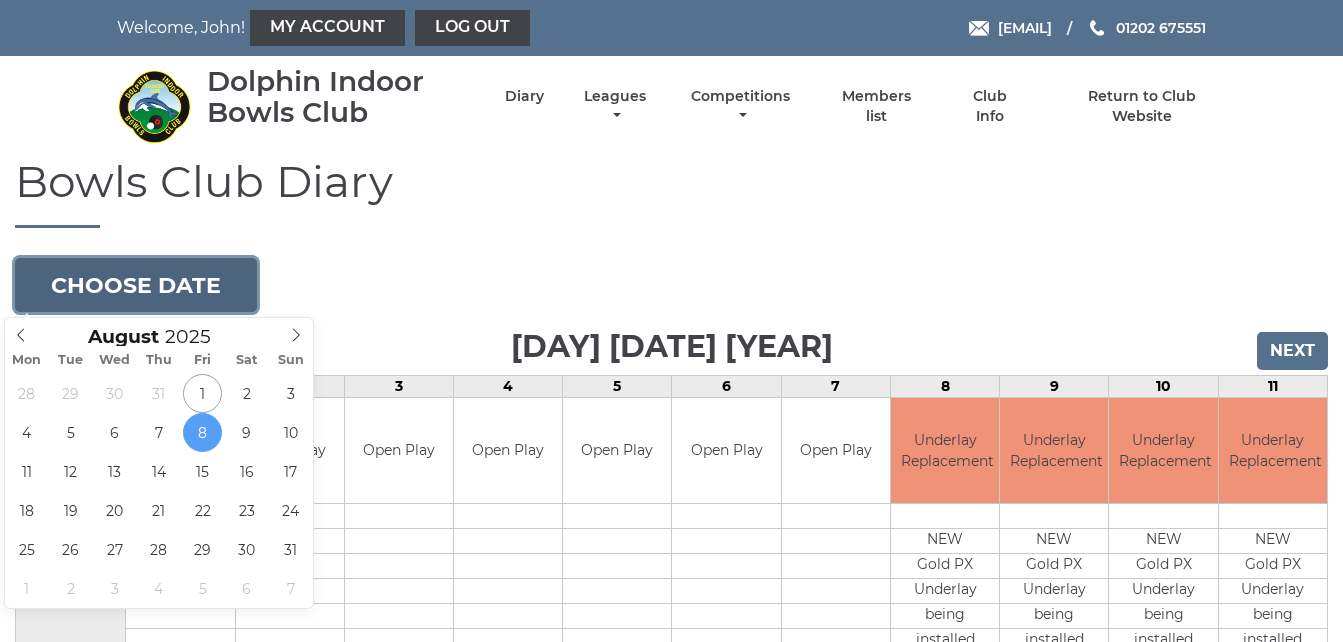 click on "Choose date" at bounding box center [136, 285] 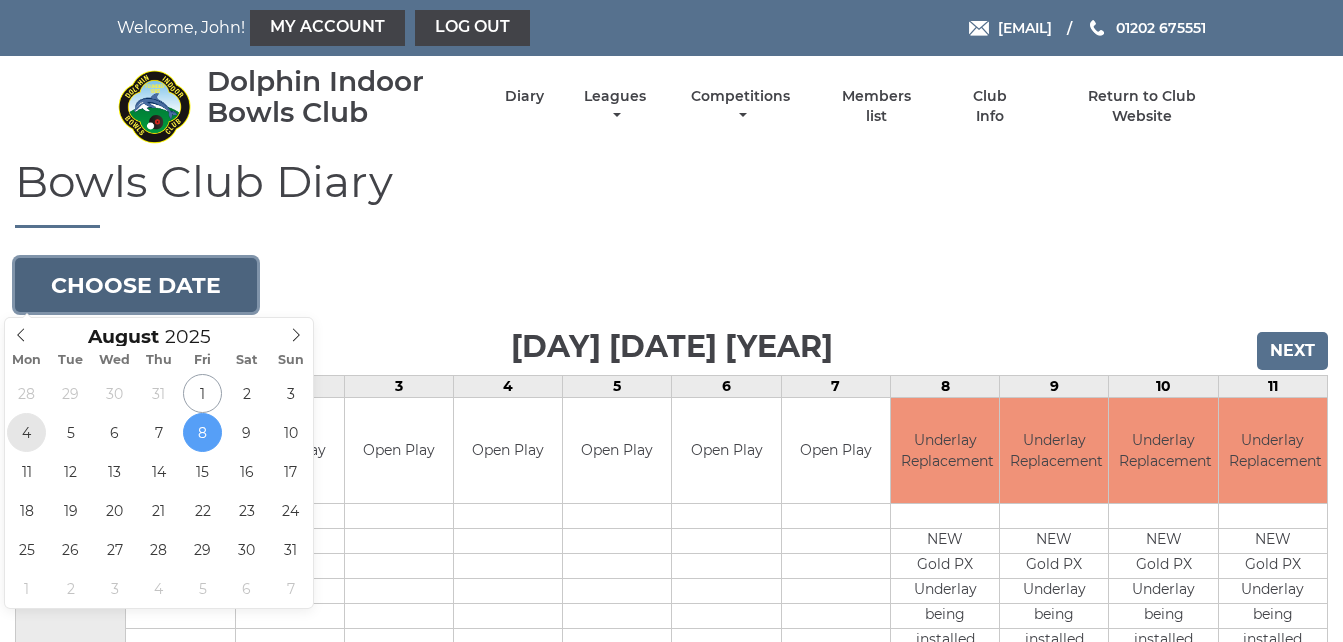 type on "2025-08-04" 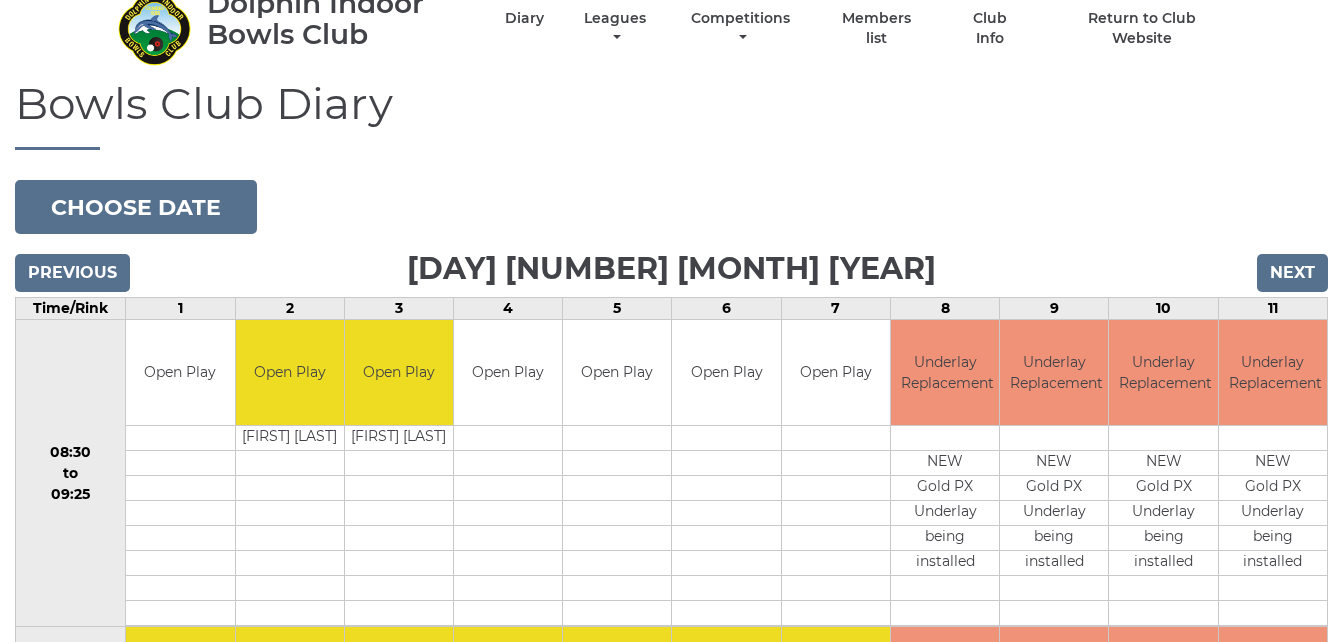 scroll, scrollTop: 0, scrollLeft: 0, axis: both 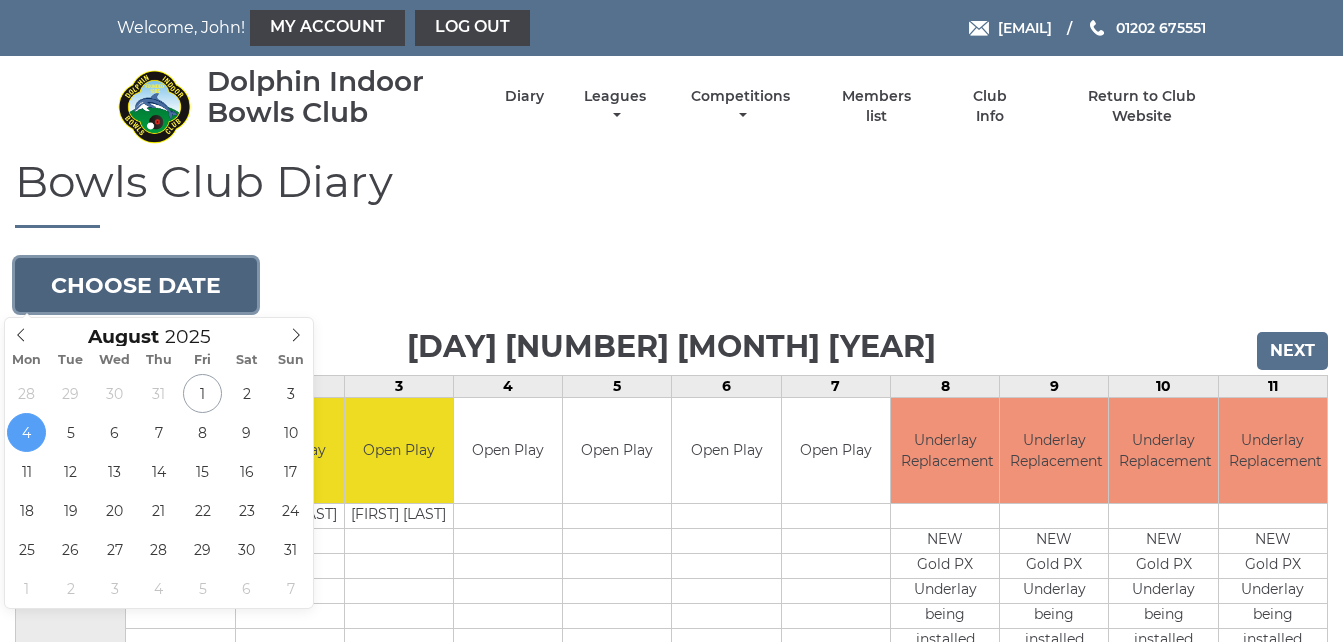 click on "Choose date" at bounding box center (136, 285) 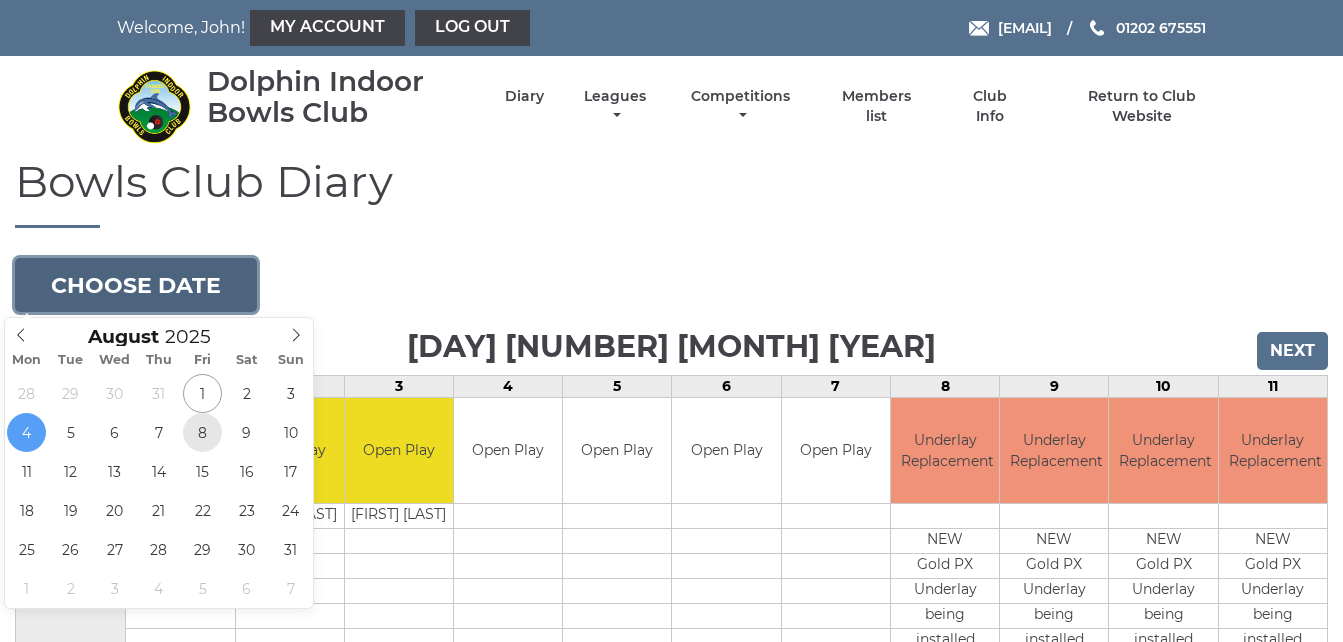 type on "2025-08-08" 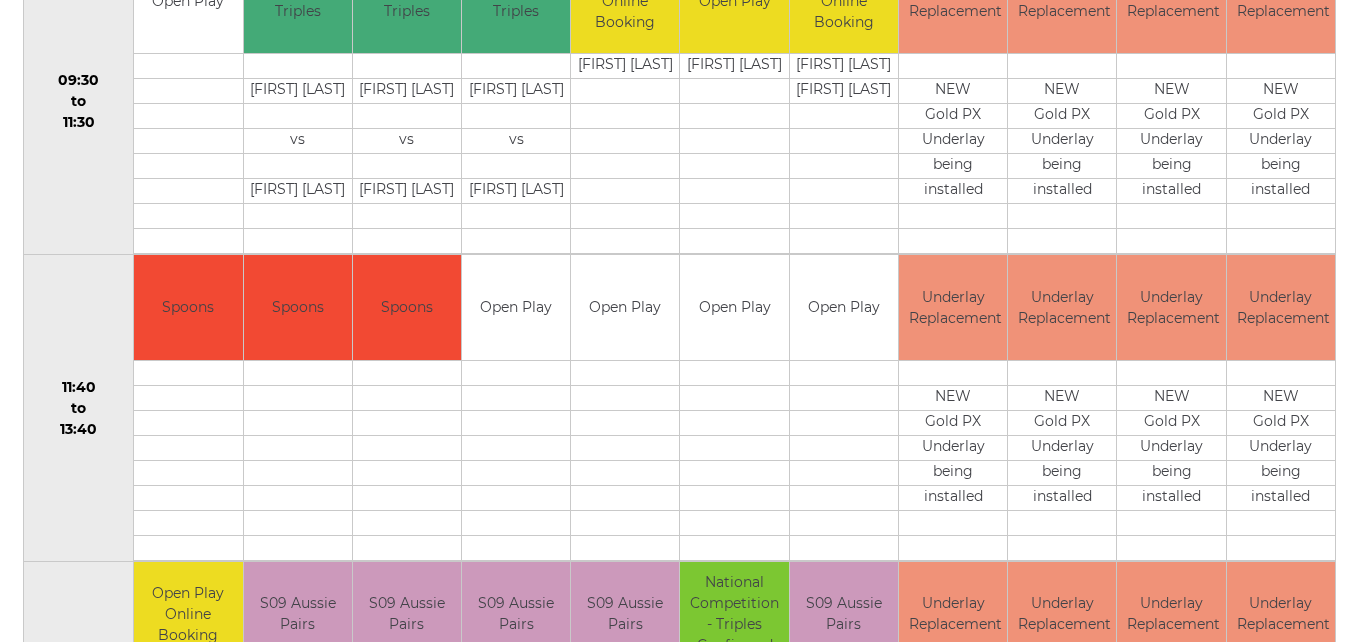 scroll, scrollTop: 760, scrollLeft: 0, axis: vertical 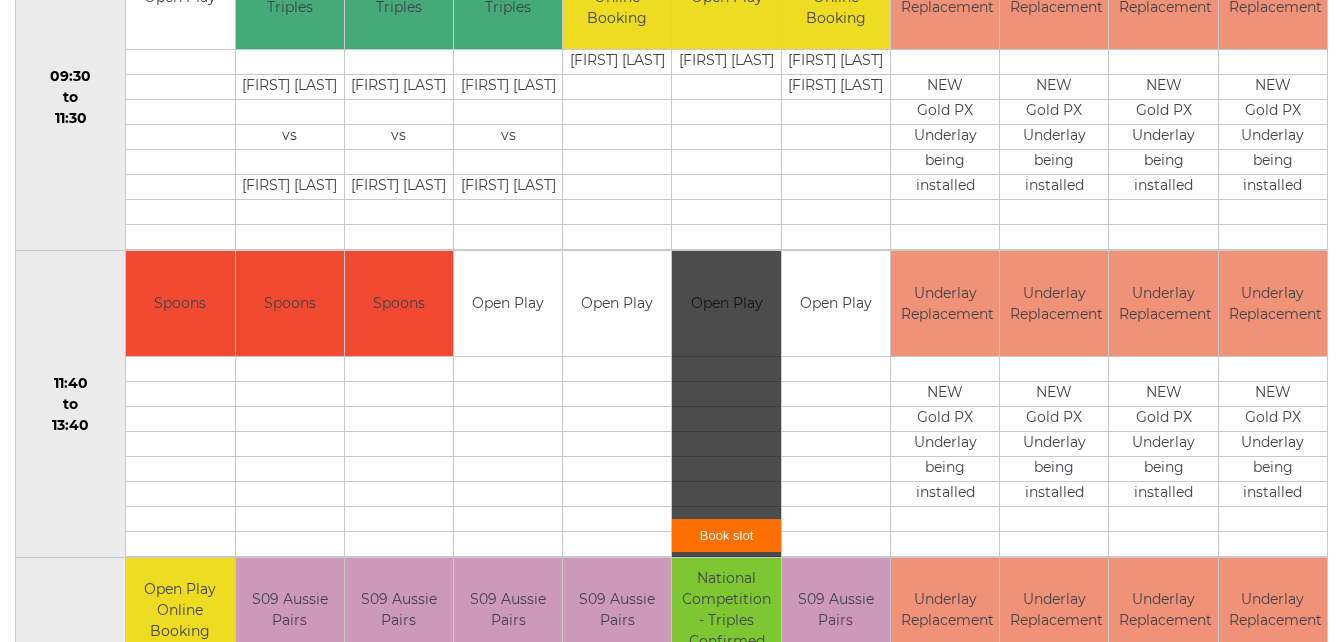 click on "Book slot" at bounding box center (726, 535) 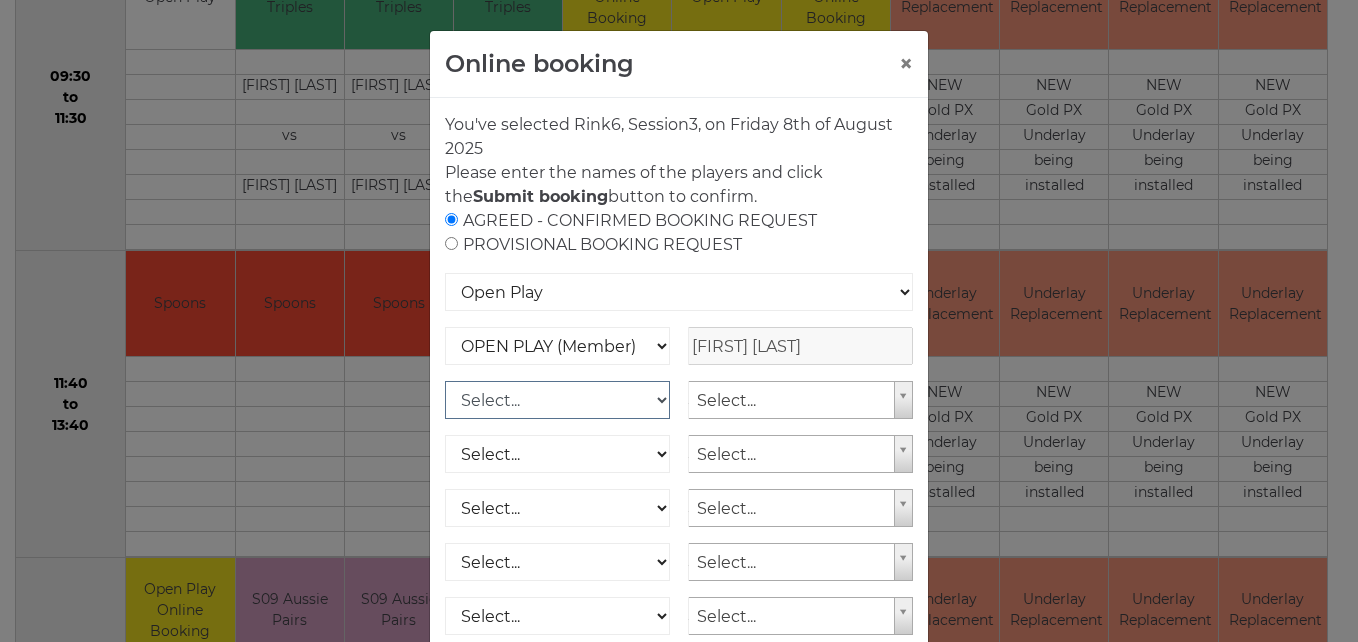 click on "Select... OPEN PLAY (Member) OPEN PLAY (Visitor) OPEN PLAY 1 HOUR (Member) OPEN PLAY 1 HOUR (Visitor) SPOONS (Member) SPOONS (Visitor) 16 - 30 Club (Member) 16 - 30 Club (Visitor) National County (Member) National County (Visitor)" at bounding box center [557, 400] 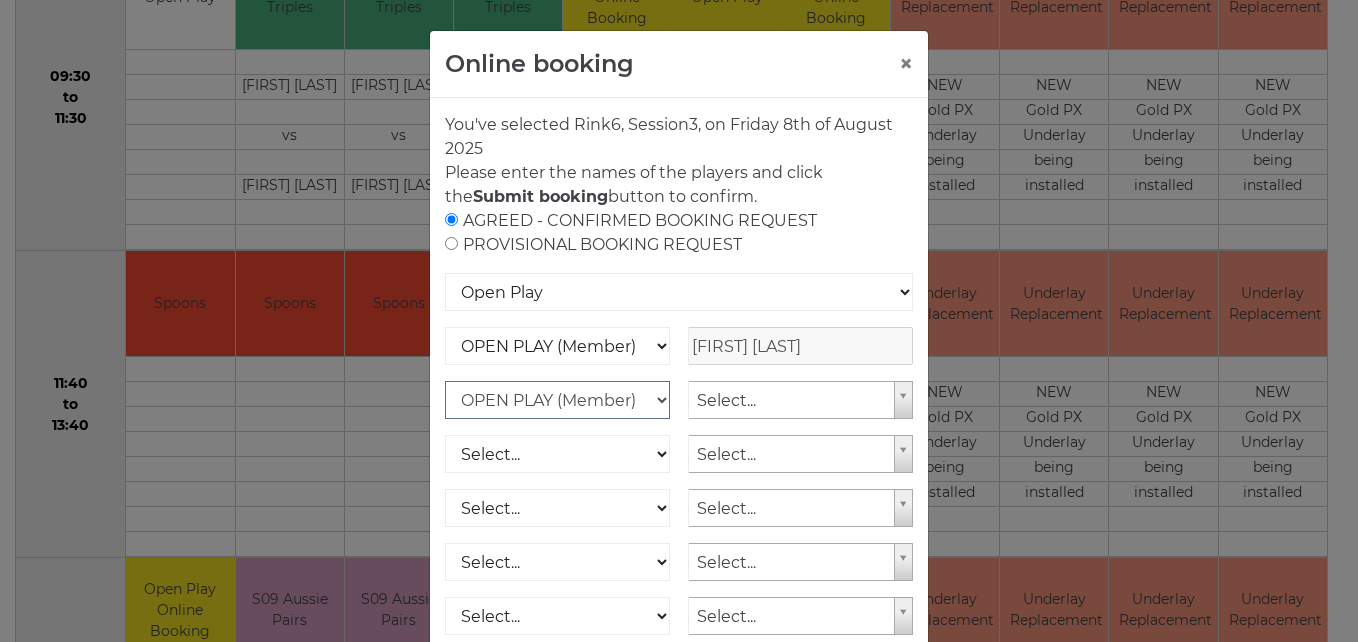 click on "Select... OPEN PLAY (Member) OPEN PLAY (Visitor) OPEN PLAY 1 HOUR (Member) OPEN PLAY 1 HOUR (Visitor) SPOONS (Member) SPOONS (Visitor) 16 - 30 Club (Member) 16 - 30 Club (Visitor) National County (Member) National County (Visitor)" at bounding box center (557, 400) 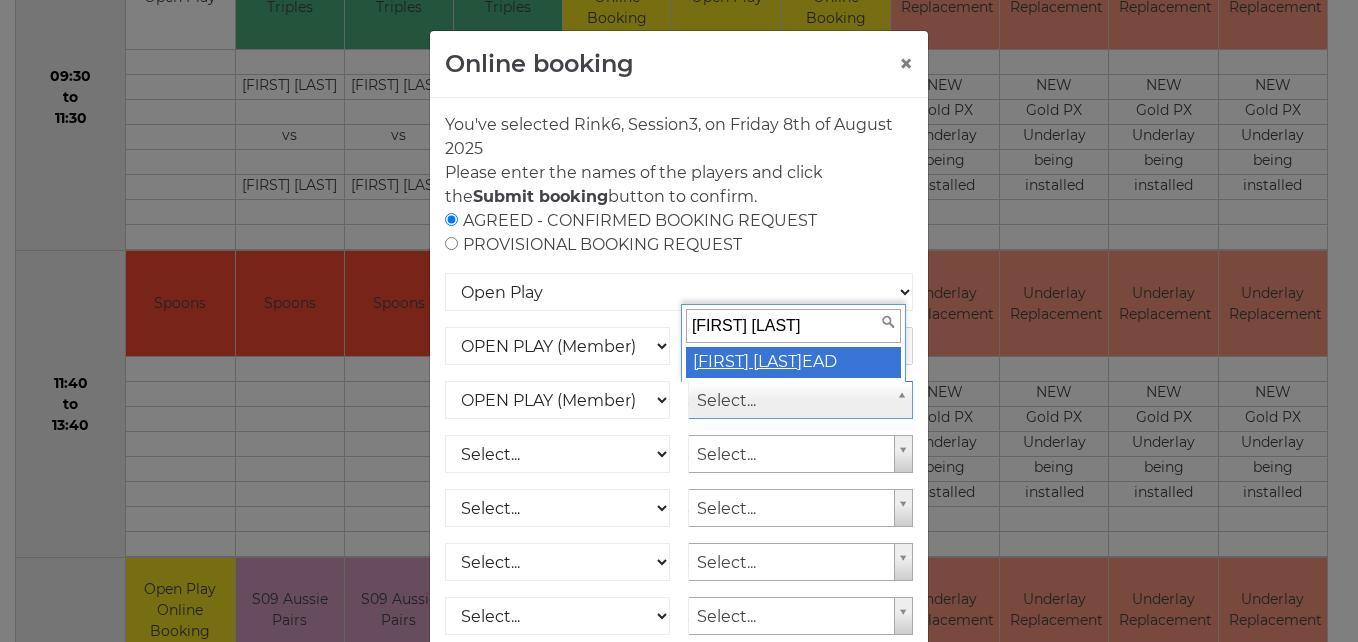 type on "MARY H" 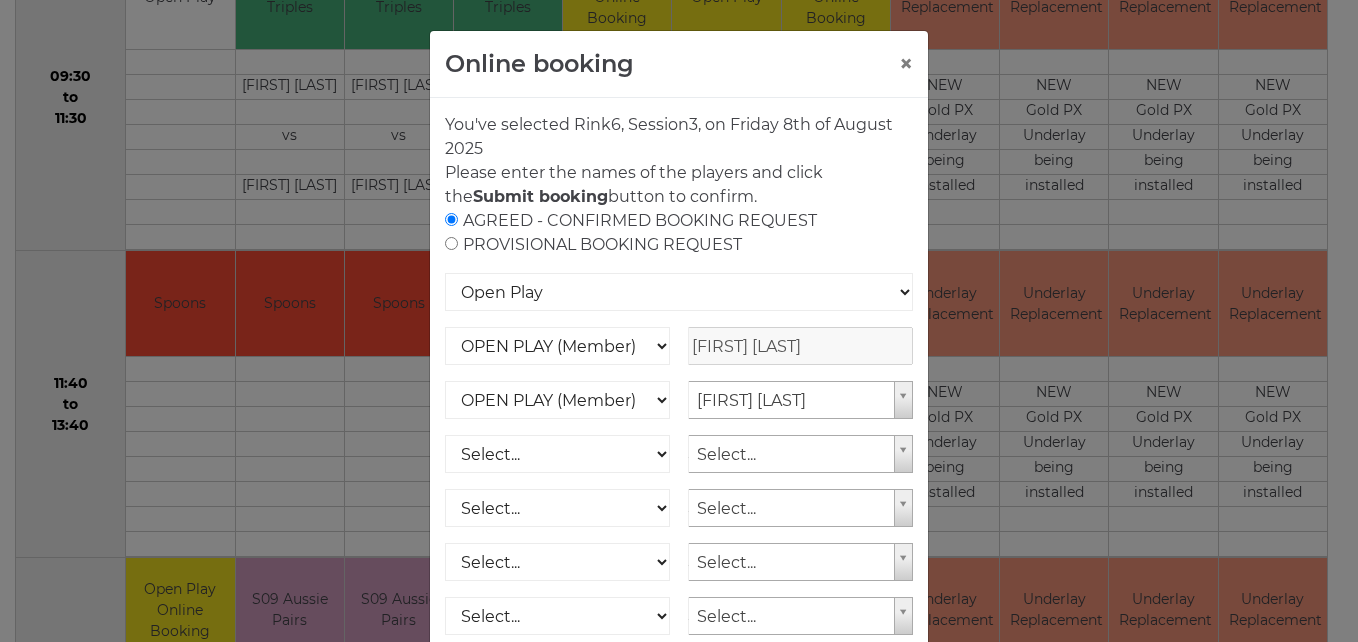 click on "AGREED - CONFIRMED BOOKING REQUEST
PROVISIONAL BOOKING REQUEST" at bounding box center (679, 233) 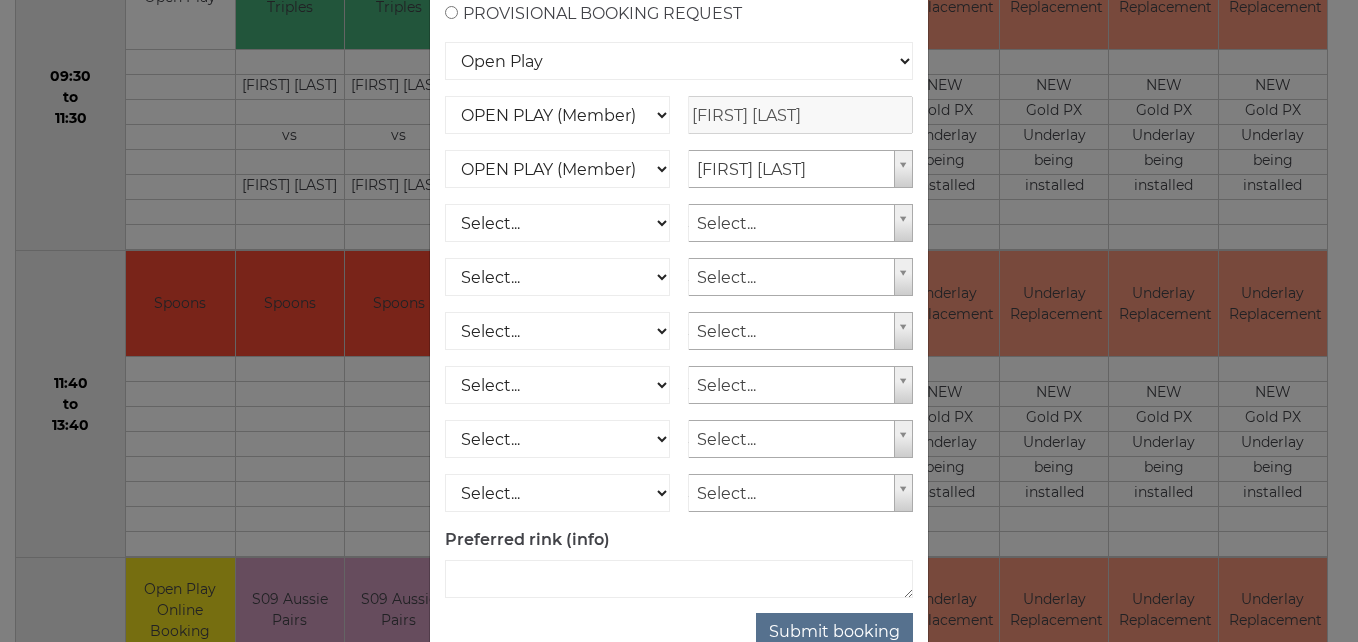 scroll, scrollTop: 286, scrollLeft: 0, axis: vertical 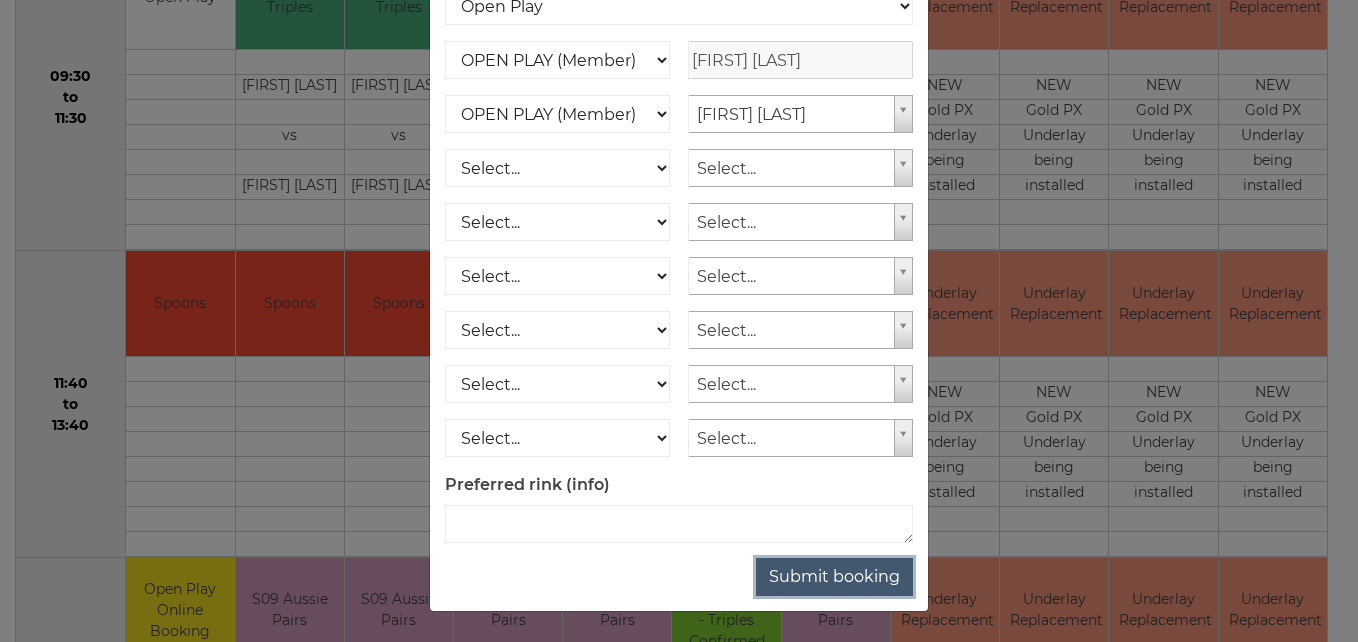 click on "Submit booking" at bounding box center [834, 577] 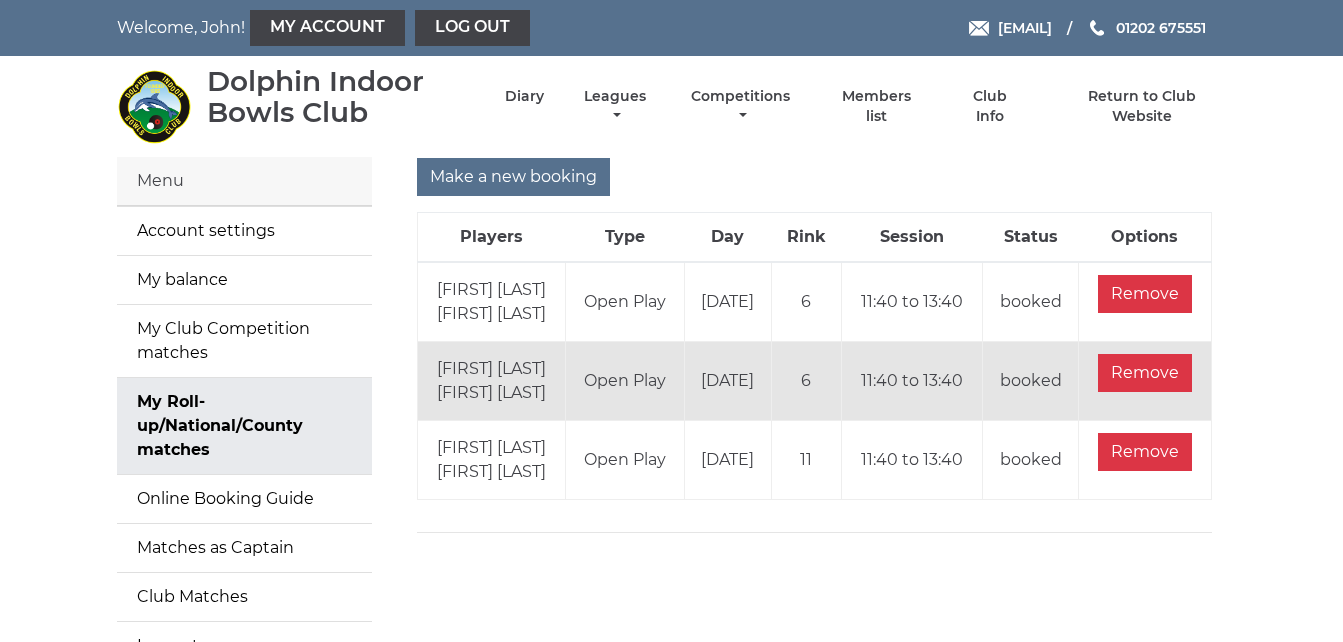 scroll, scrollTop: 0, scrollLeft: 0, axis: both 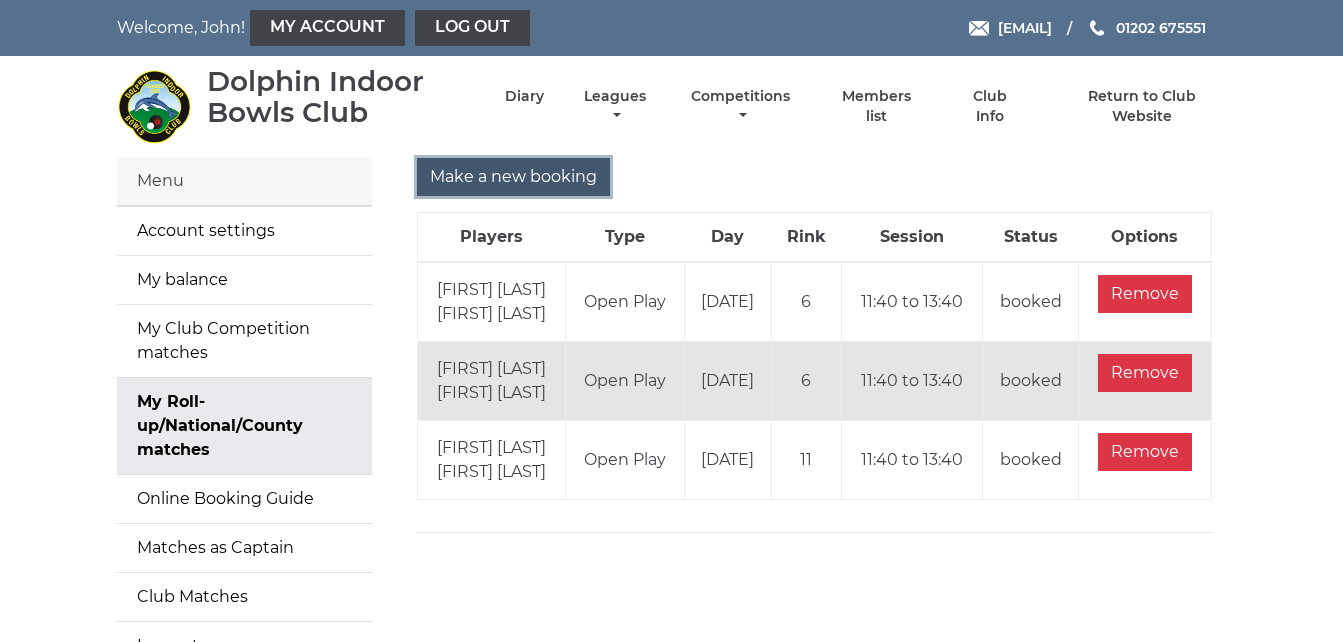 click on "Make a new booking" at bounding box center [513, 177] 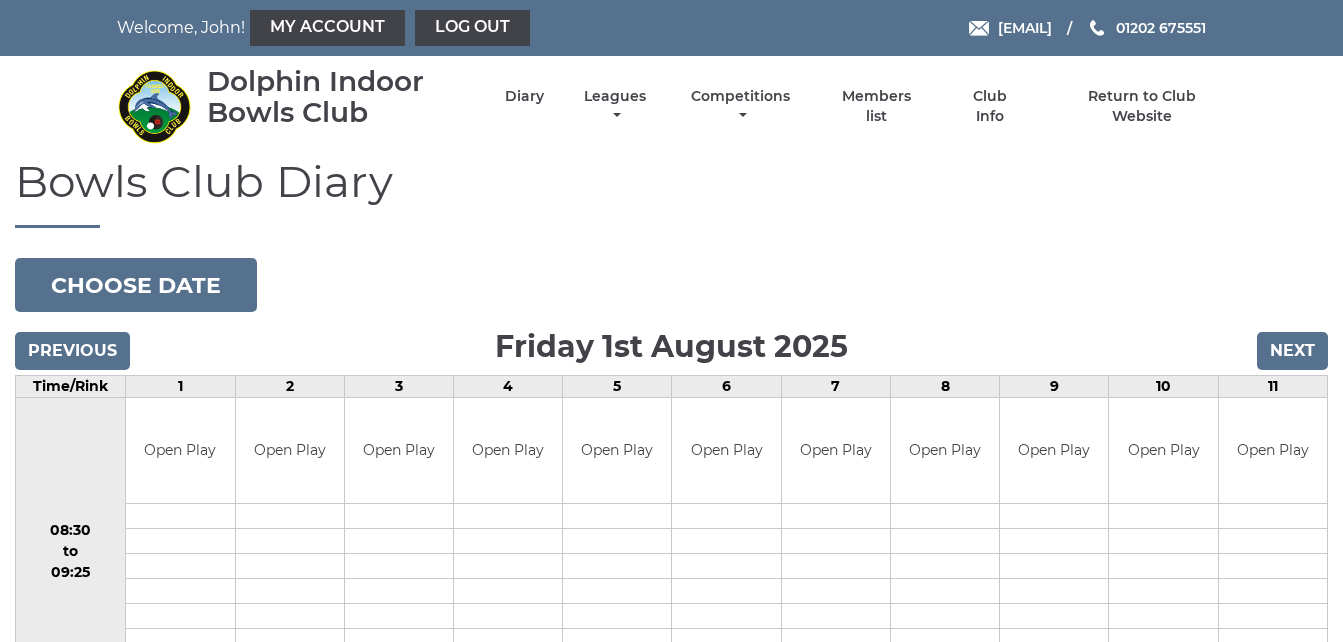 scroll, scrollTop: 0, scrollLeft: 0, axis: both 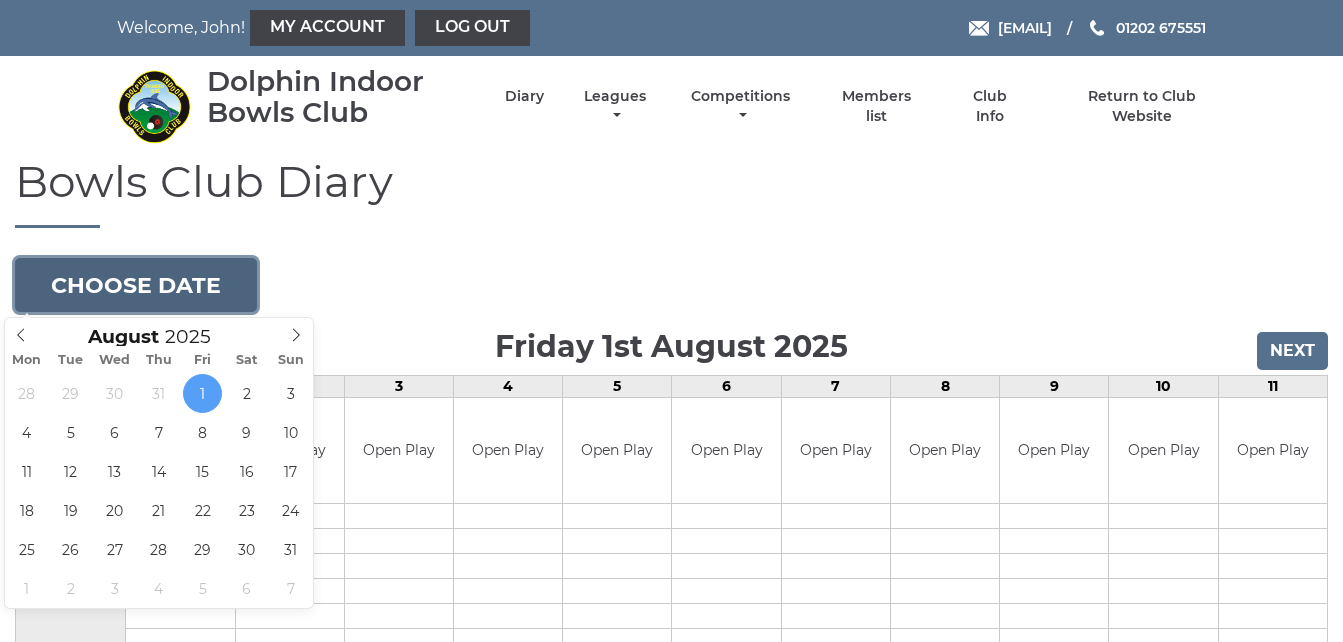 click on "Choose date" at bounding box center [136, 285] 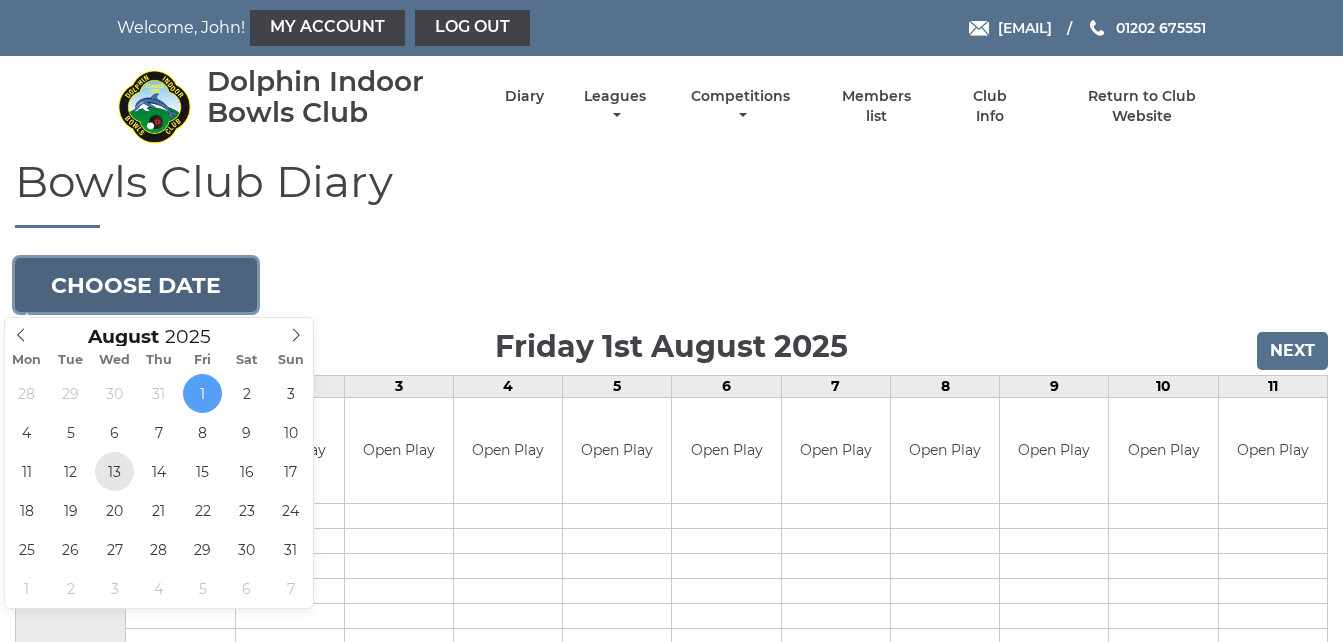 type on "2025-08-13" 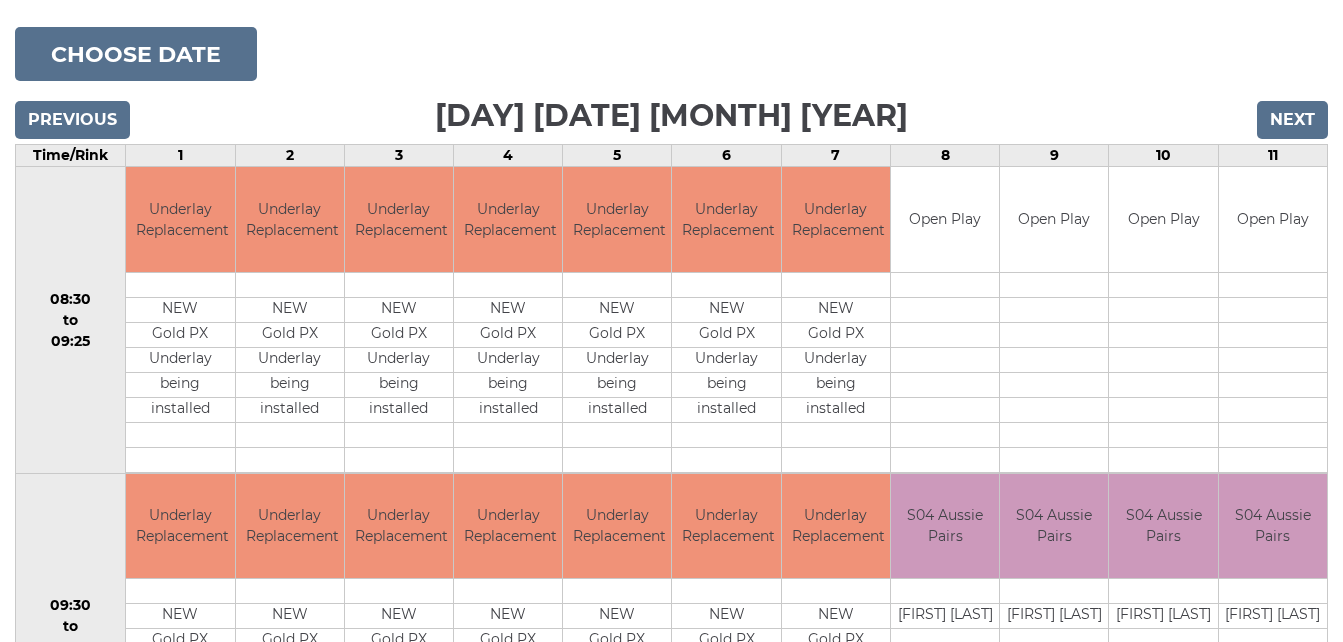 scroll, scrollTop: 200, scrollLeft: 0, axis: vertical 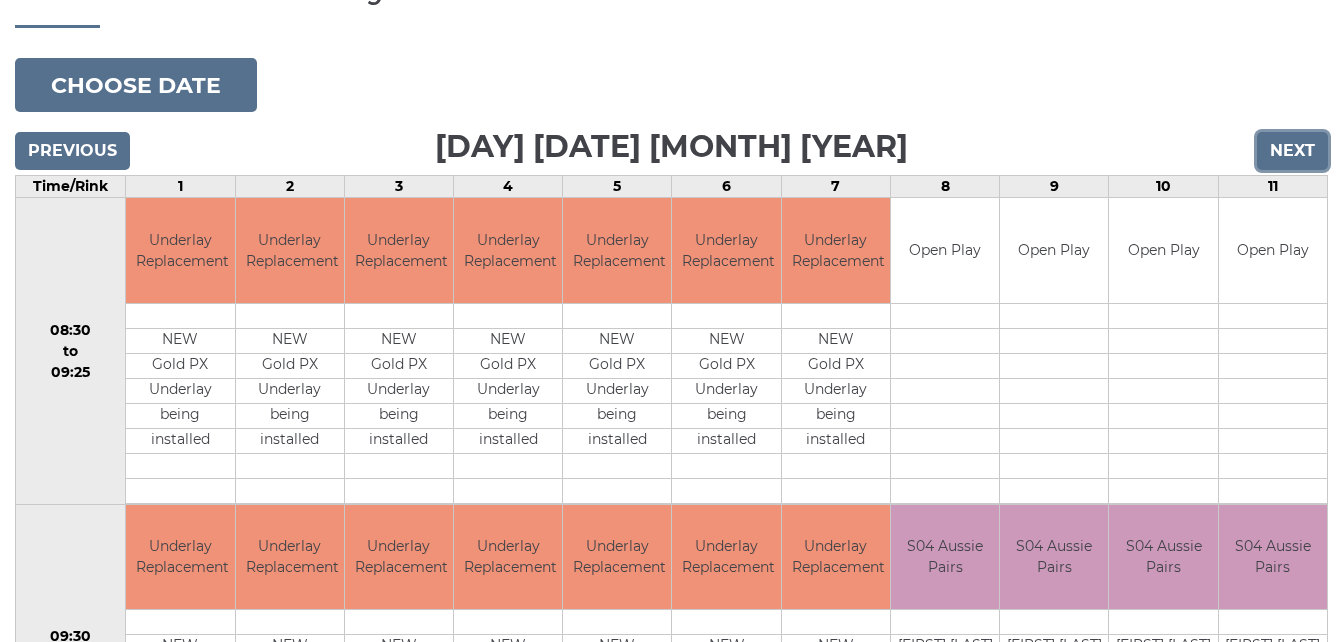 click on "Next" at bounding box center [1292, 151] 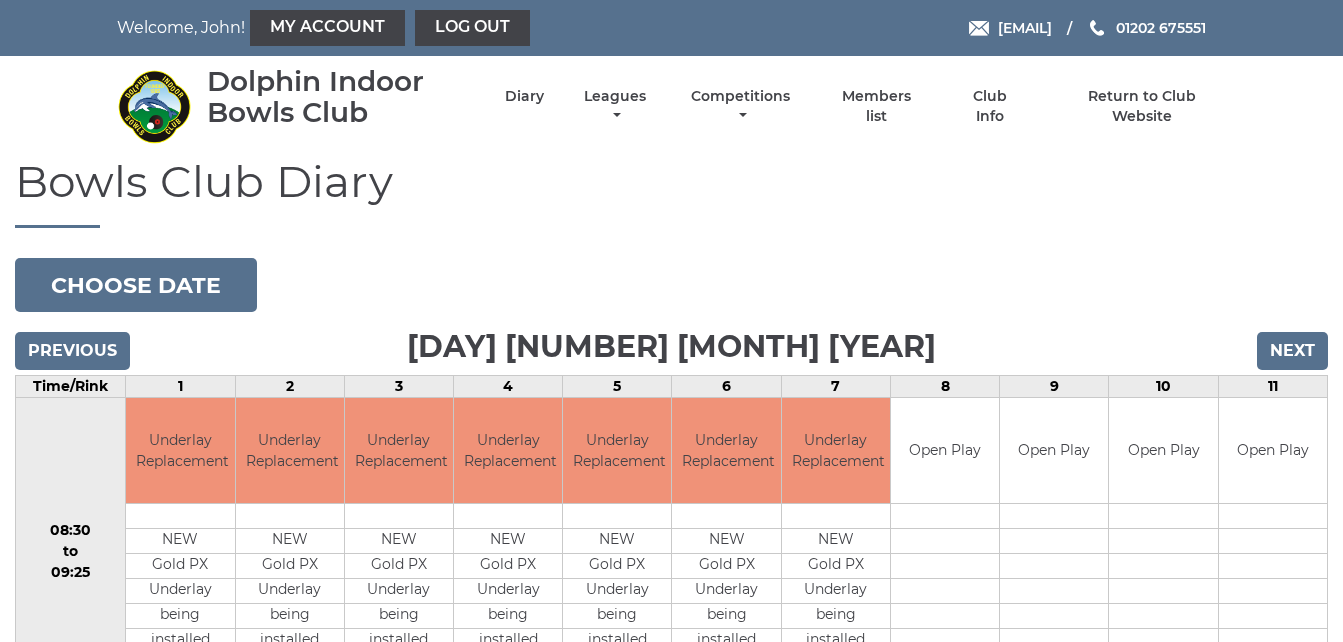 scroll, scrollTop: 0, scrollLeft: 0, axis: both 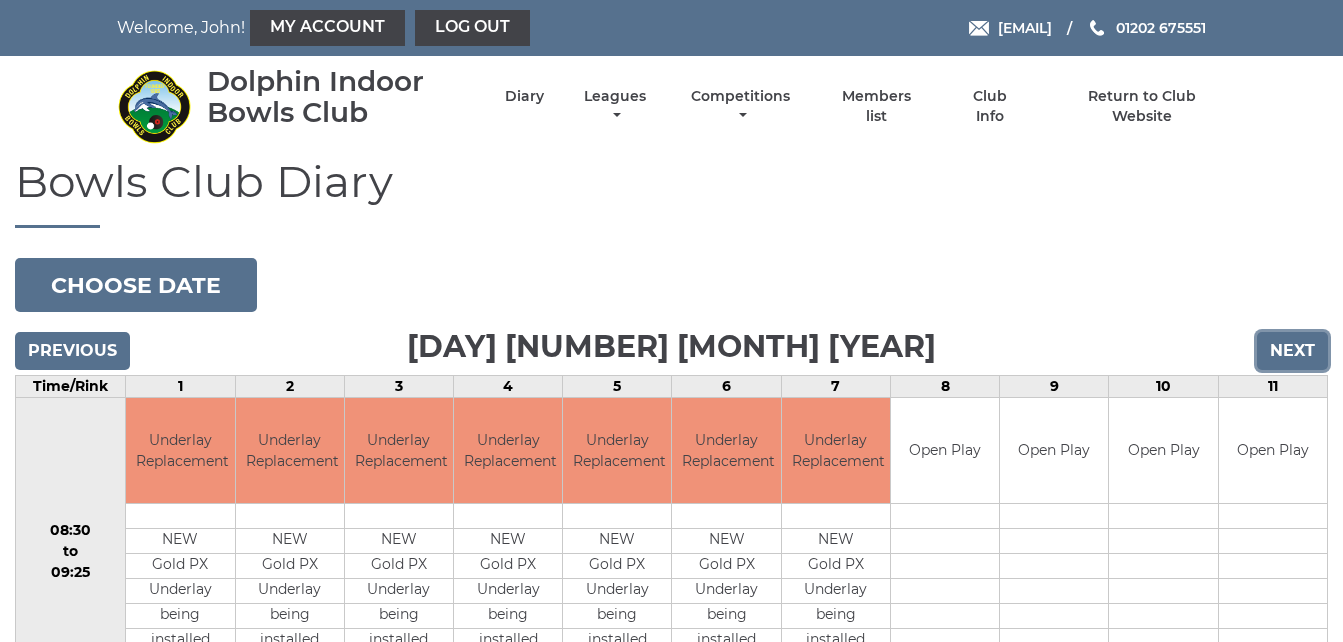 click on "Next" at bounding box center [1292, 351] 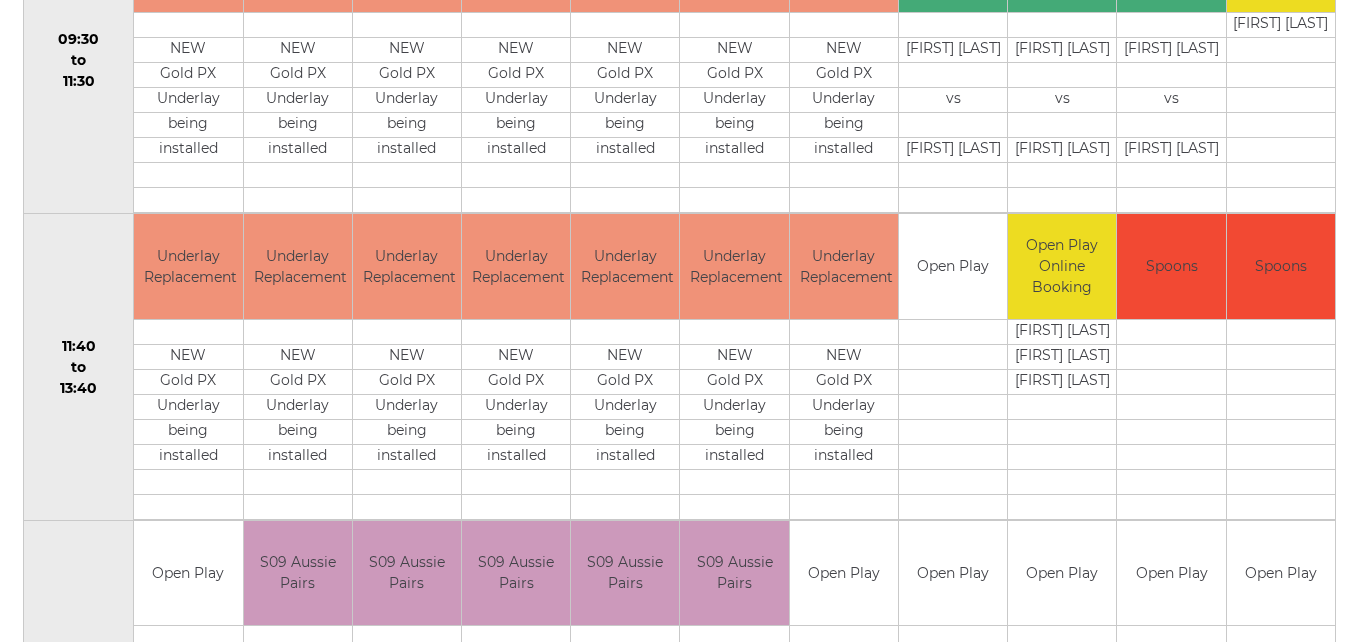 scroll, scrollTop: 800, scrollLeft: 0, axis: vertical 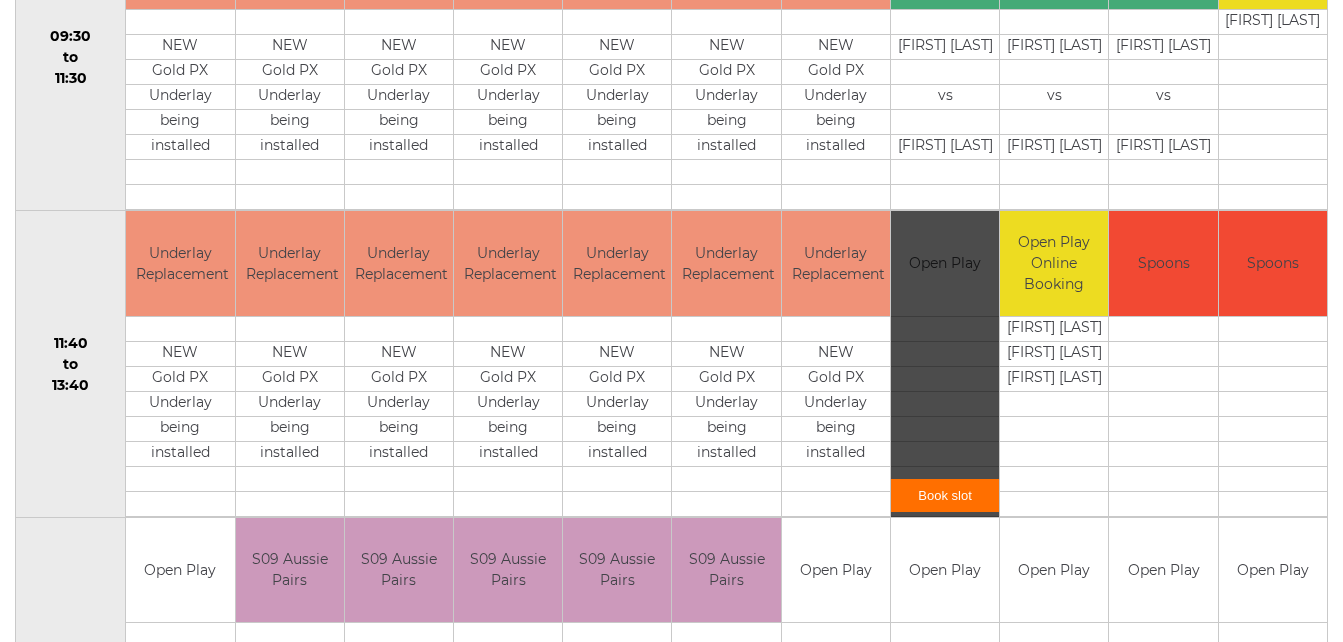 click on "Book slot" at bounding box center (945, 495) 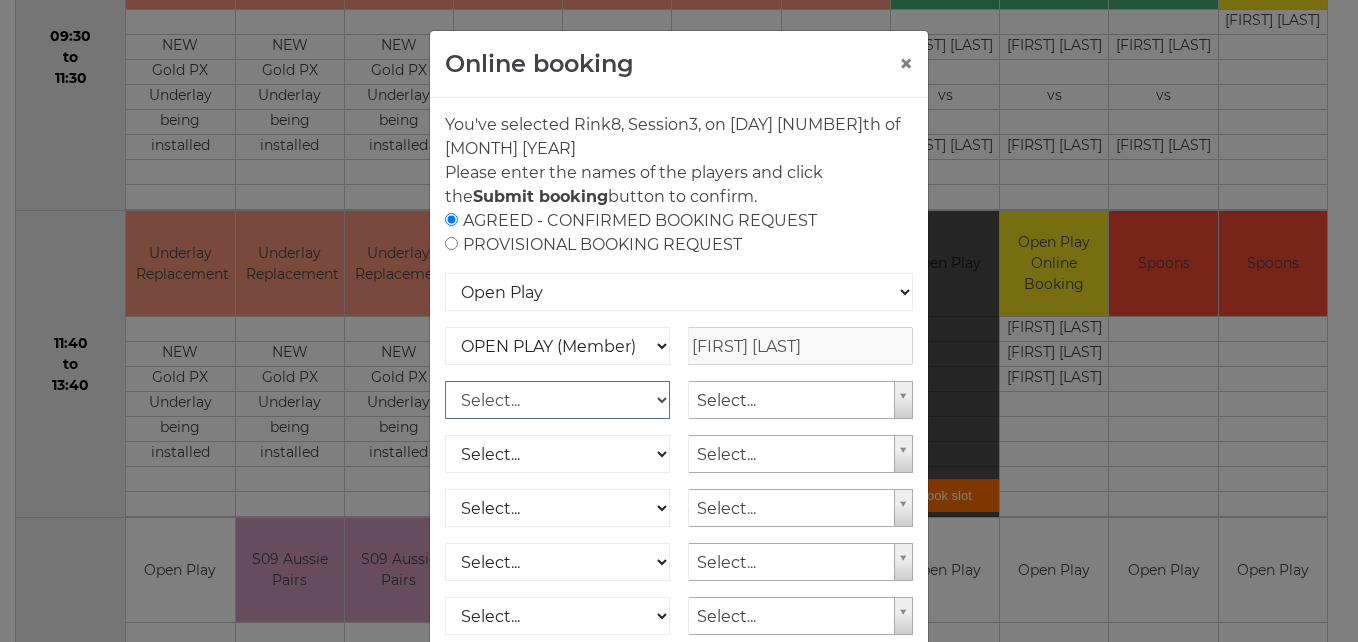 click on "Select... OPEN PLAY (Member) OPEN PLAY (Visitor) OPEN PLAY 1 HOUR (Member) OPEN PLAY 1 HOUR (Visitor) SPOONS (Member) SPOONS (Visitor) 16 - 30 Club (Member) 16 - 30 Club (Visitor) National County (Member) National County (Visitor)" at bounding box center [557, 400] 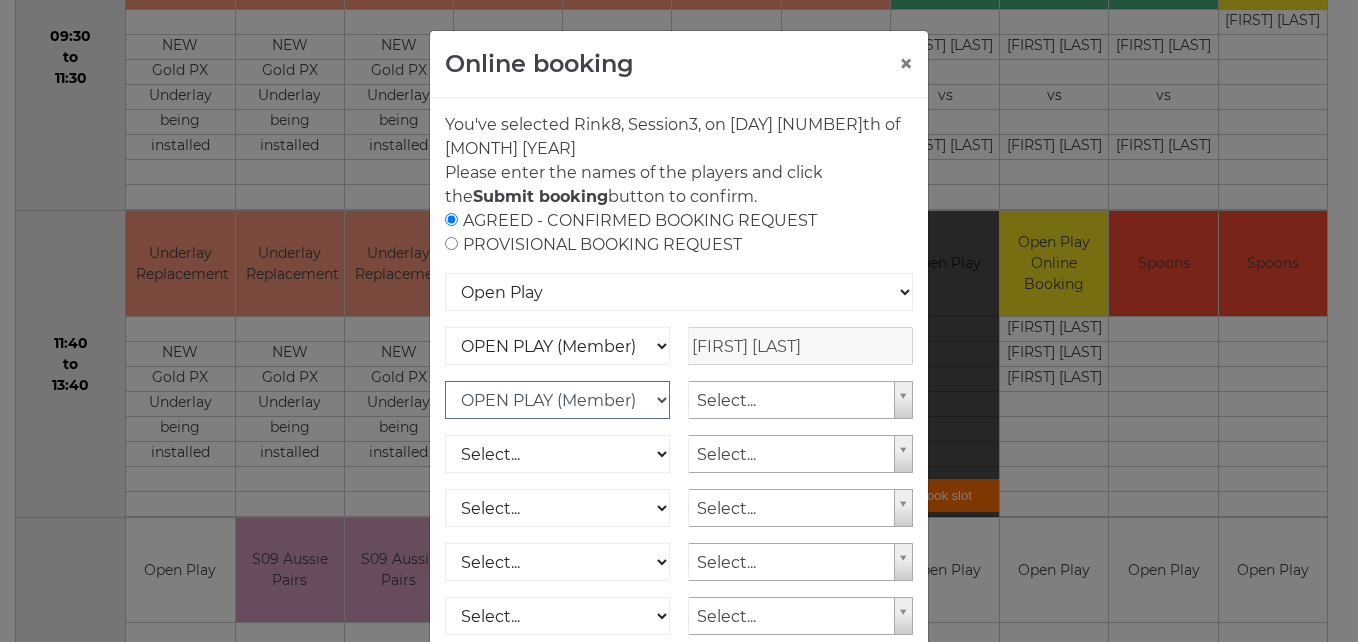 click on "Select... OPEN PLAY (Member) OPEN PLAY (Visitor) OPEN PLAY 1 HOUR (Member) OPEN PLAY 1 HOUR (Visitor) SPOONS (Member) SPOONS (Visitor) 16 - 30 Club (Member) 16 - 30 Club (Visitor) National County (Member) National County (Visitor)" at bounding box center (557, 400) 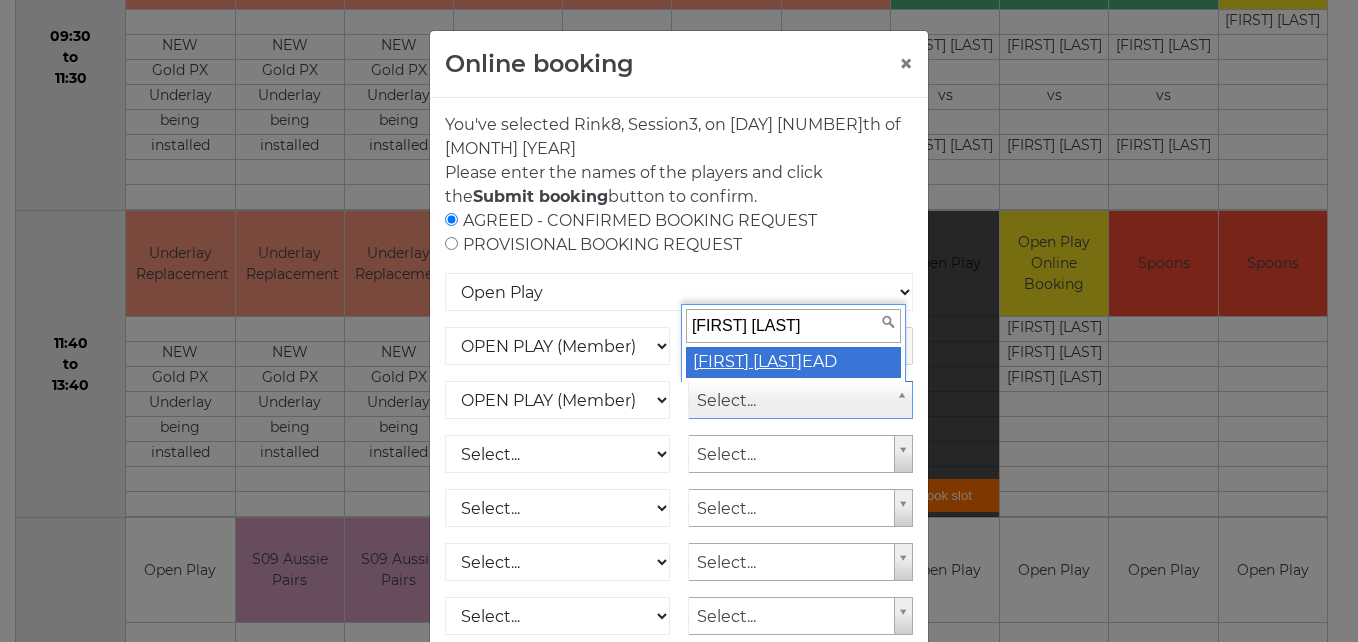 type on "MARY H" 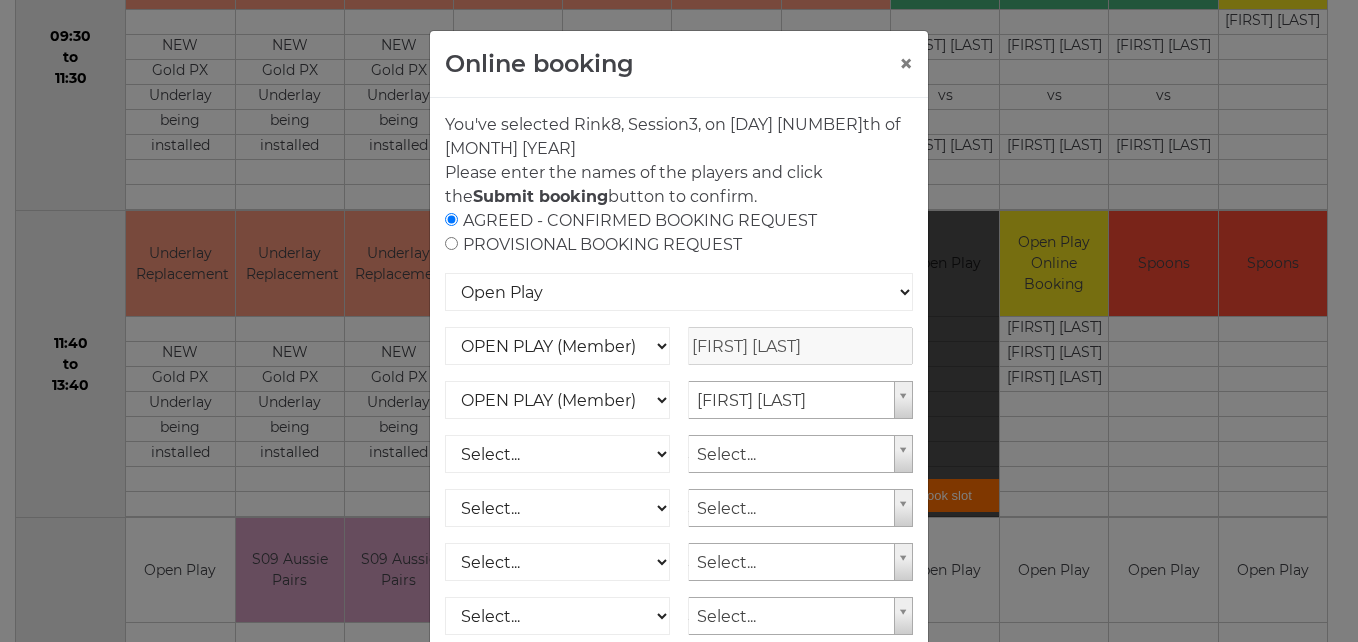 click on "AGREED - CONFIRMED BOOKING REQUEST
PROVISIONAL BOOKING REQUEST" at bounding box center (679, 233) 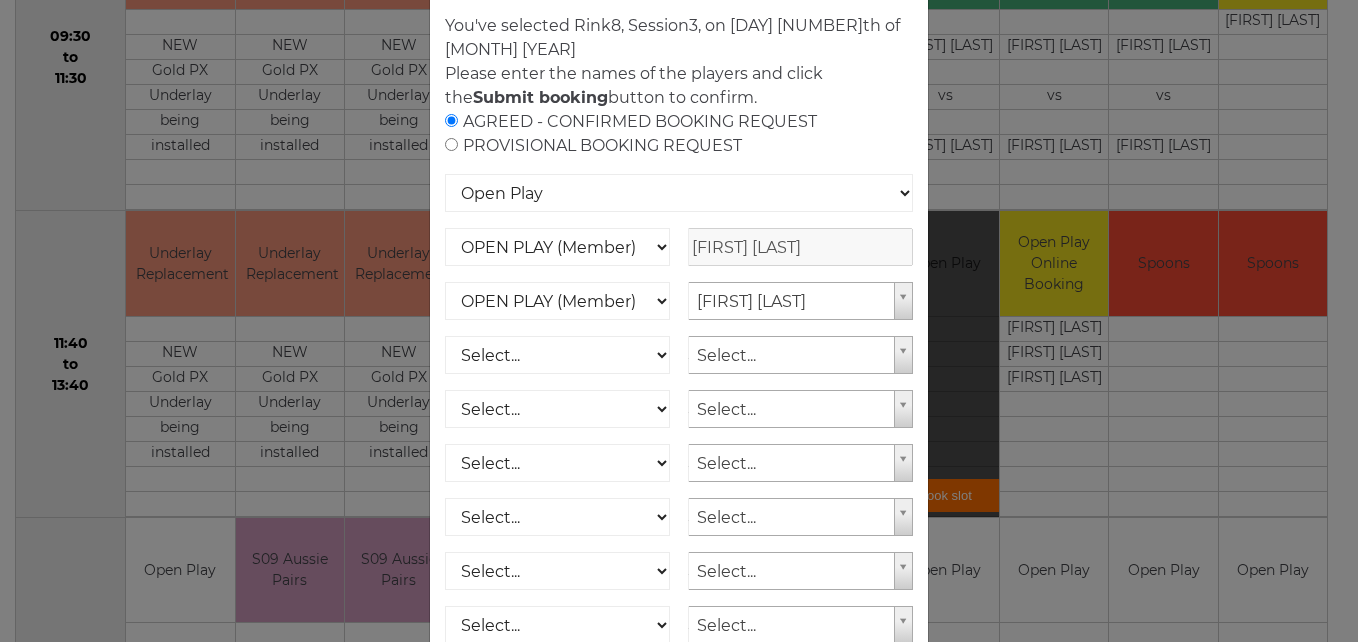 scroll, scrollTop: 286, scrollLeft: 0, axis: vertical 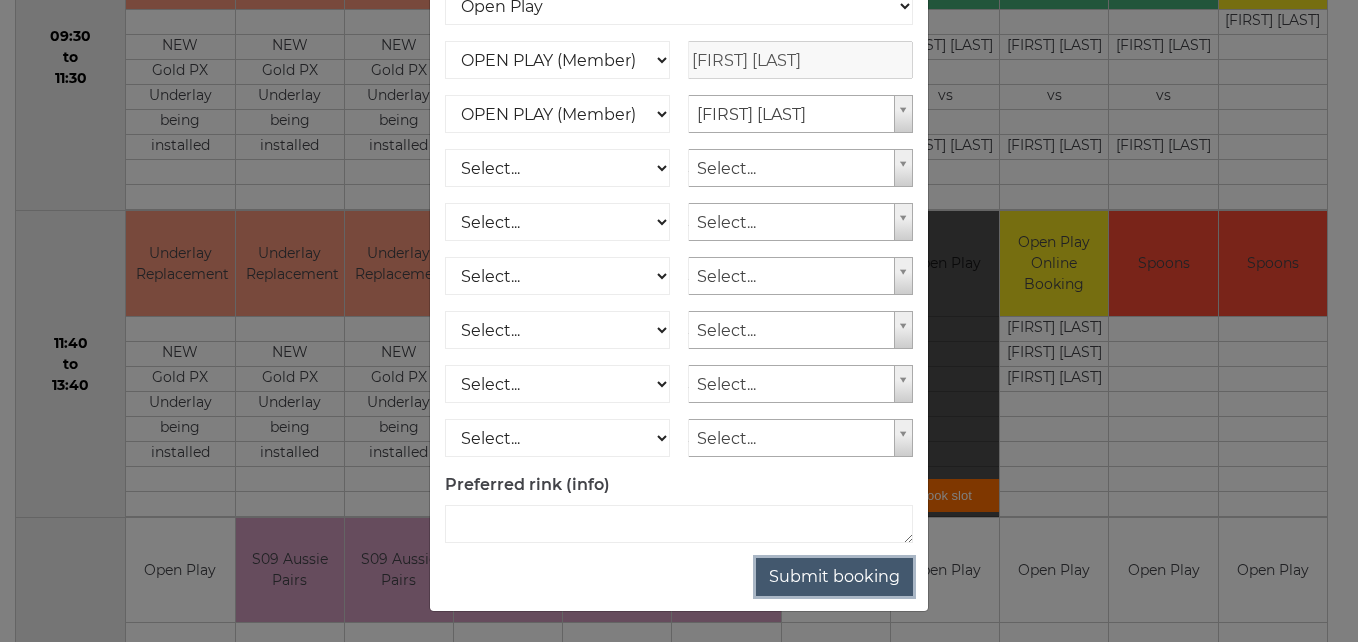 click on "Submit booking" at bounding box center [834, 577] 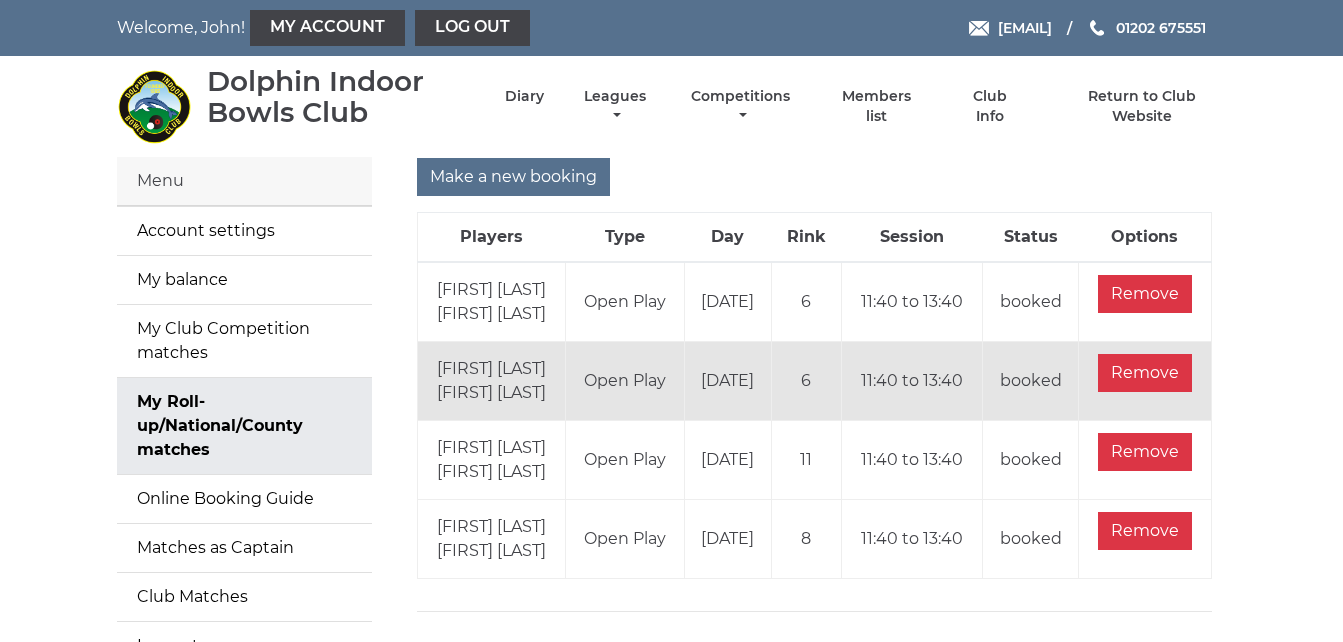 scroll, scrollTop: 0, scrollLeft: 0, axis: both 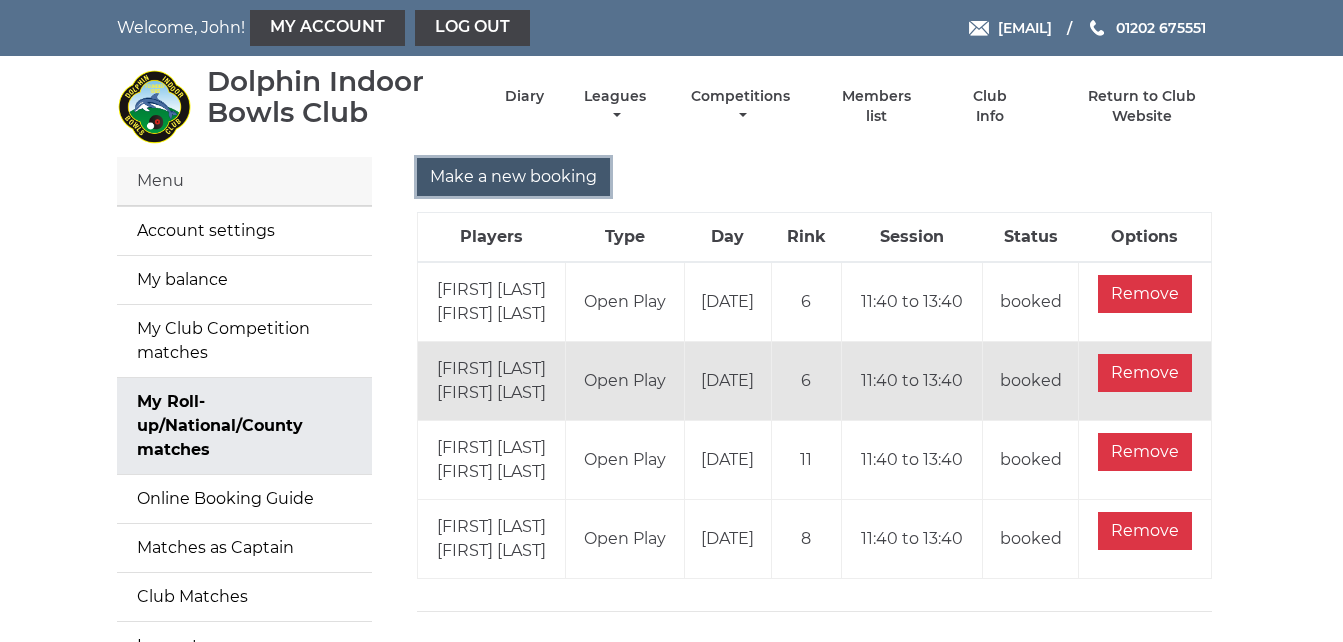 click on "Make a new booking" at bounding box center (513, 177) 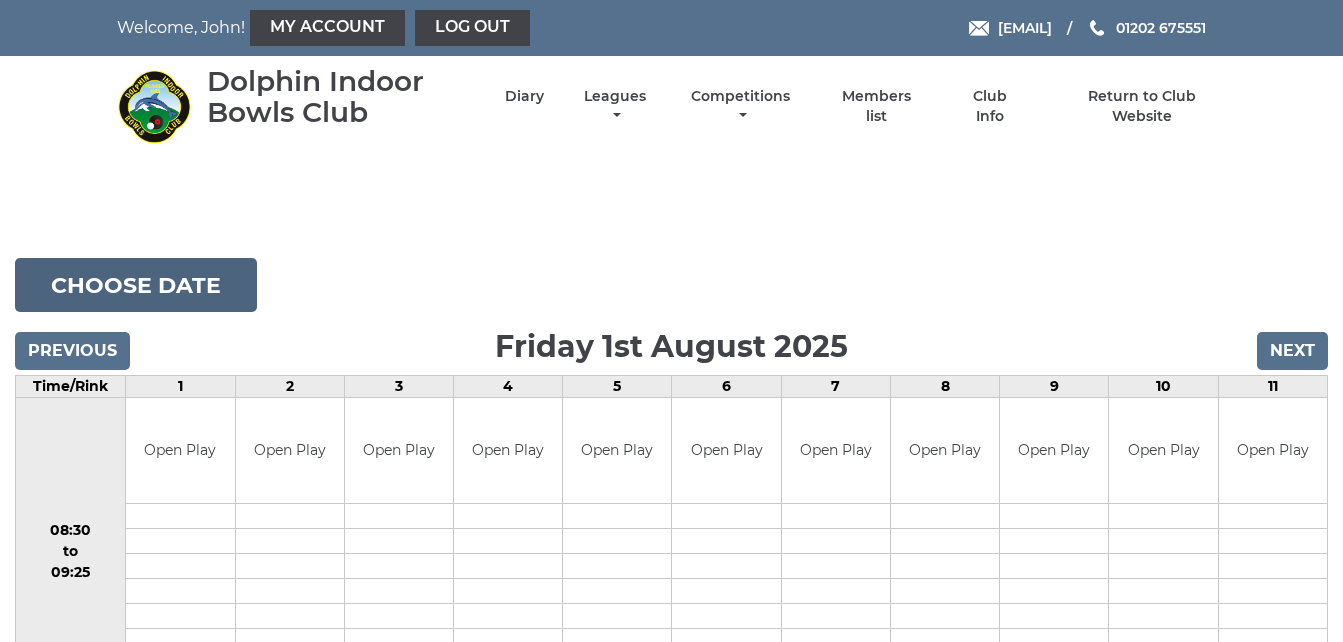 scroll, scrollTop: 0, scrollLeft: 0, axis: both 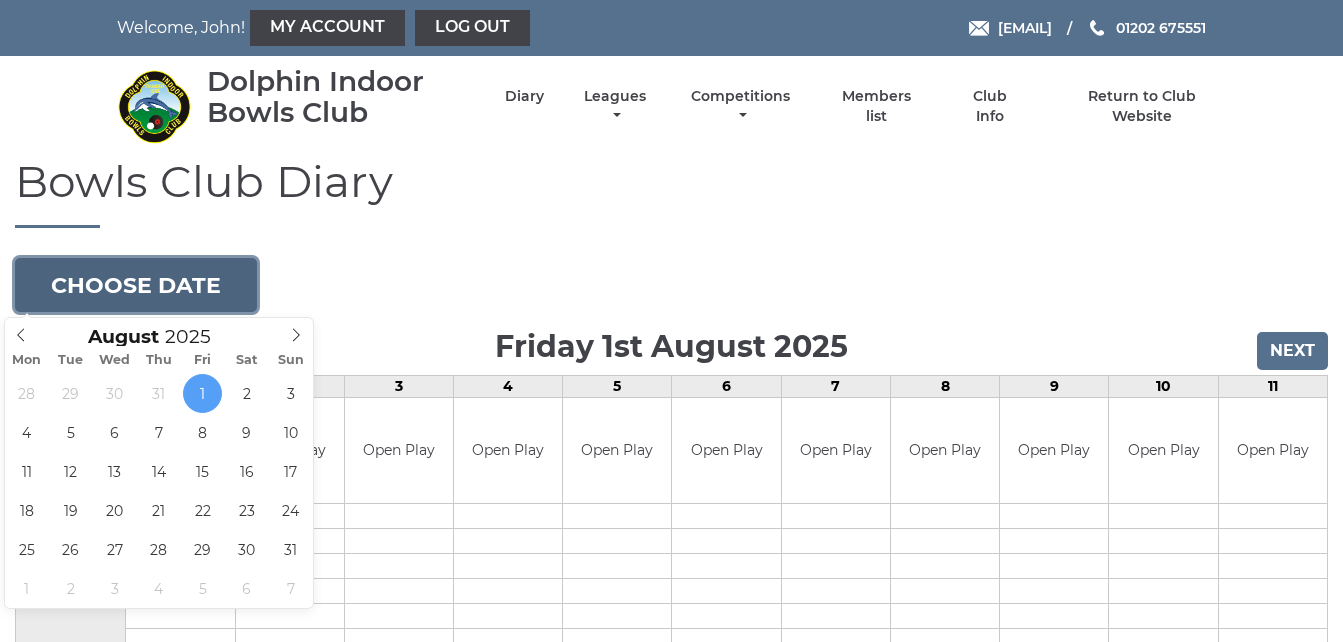click on "Choose date" at bounding box center [136, 285] 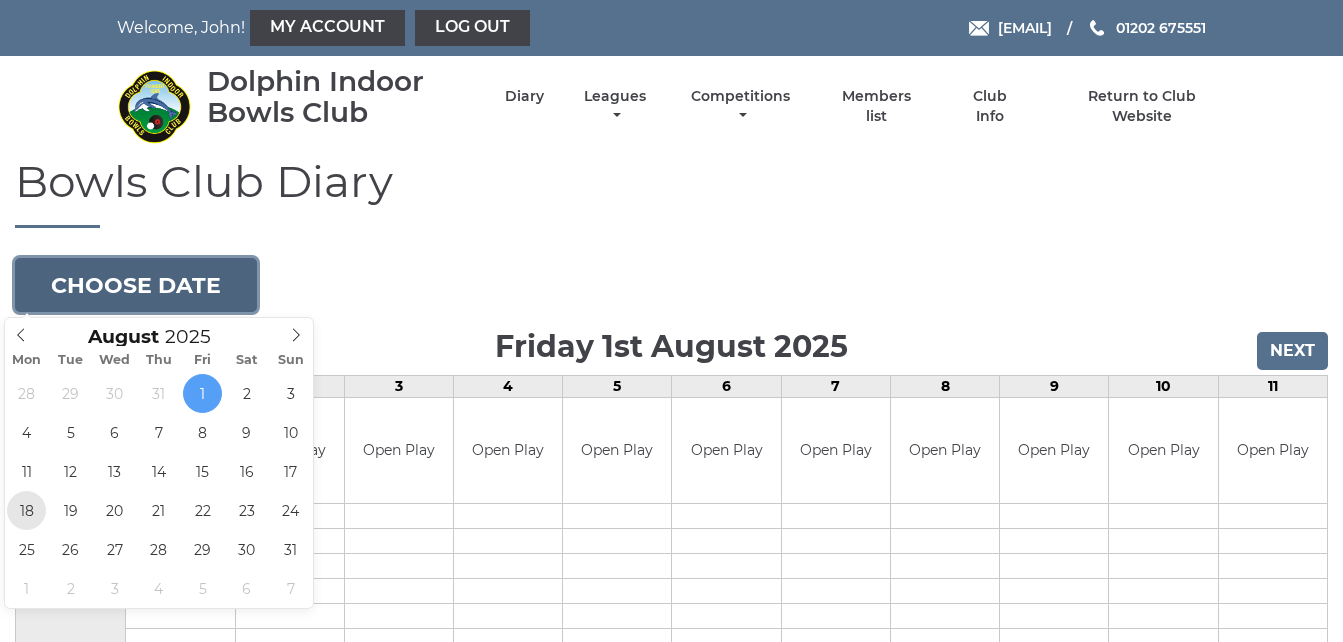 type on "[DATE]" 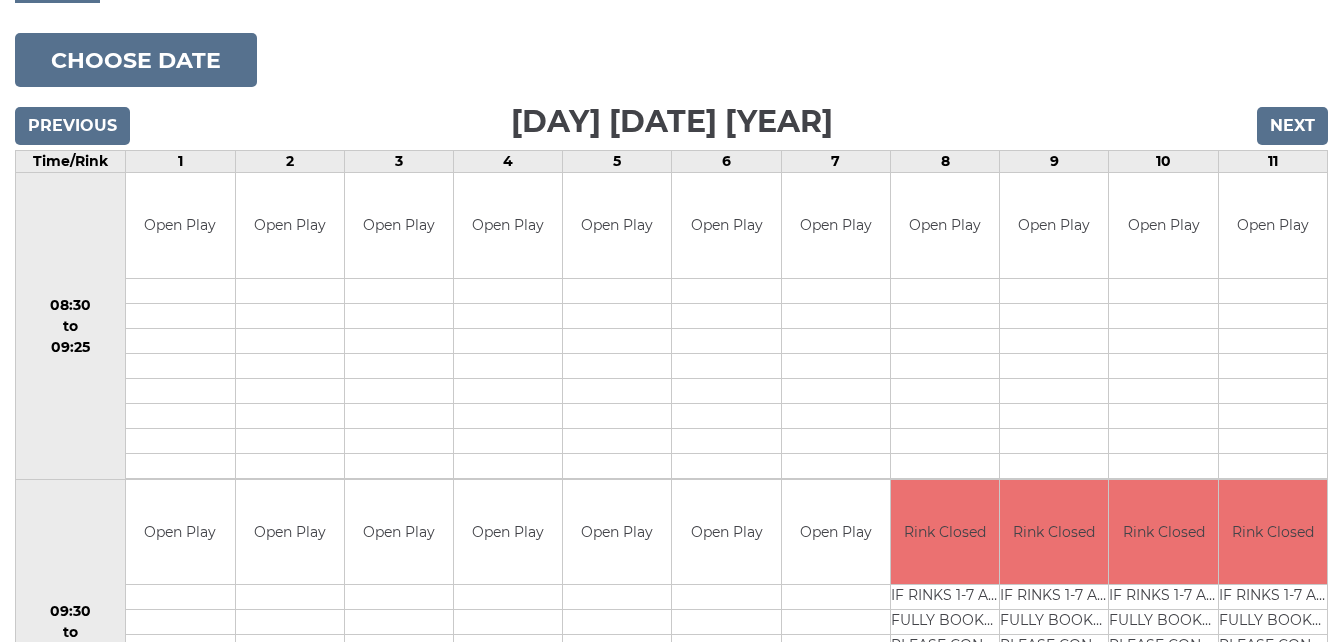 scroll, scrollTop: 0, scrollLeft: 0, axis: both 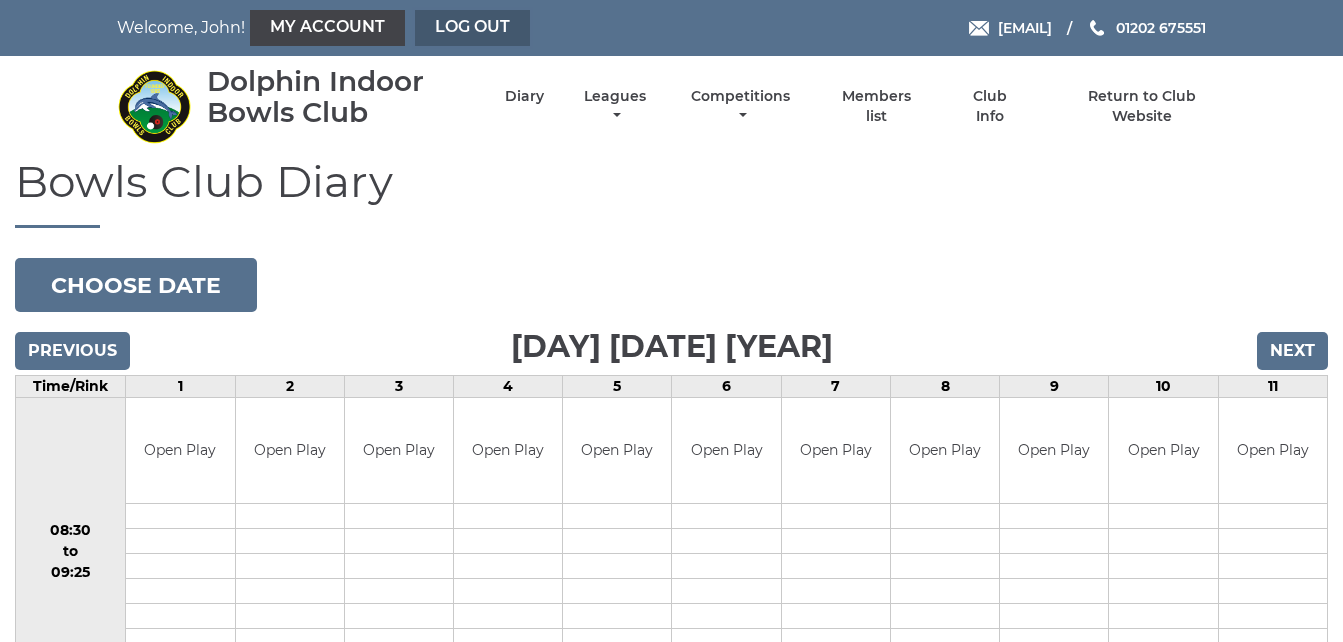 click on "Log out" at bounding box center [472, 28] 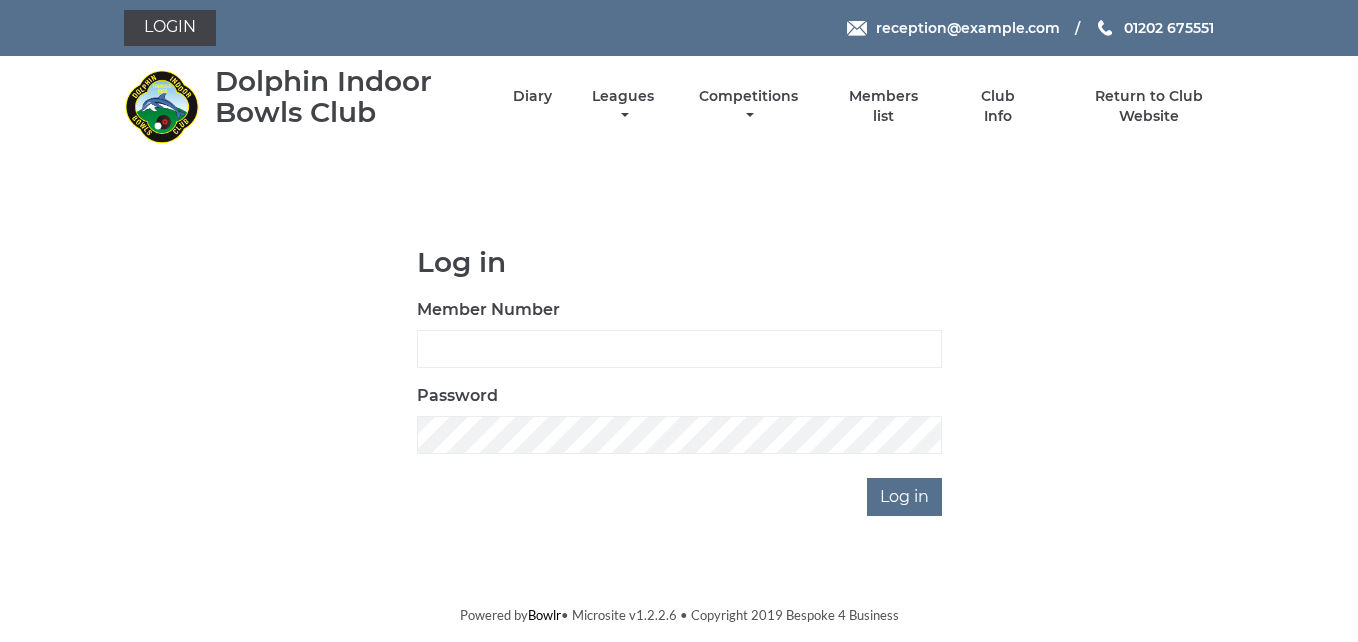 scroll, scrollTop: 0, scrollLeft: 0, axis: both 